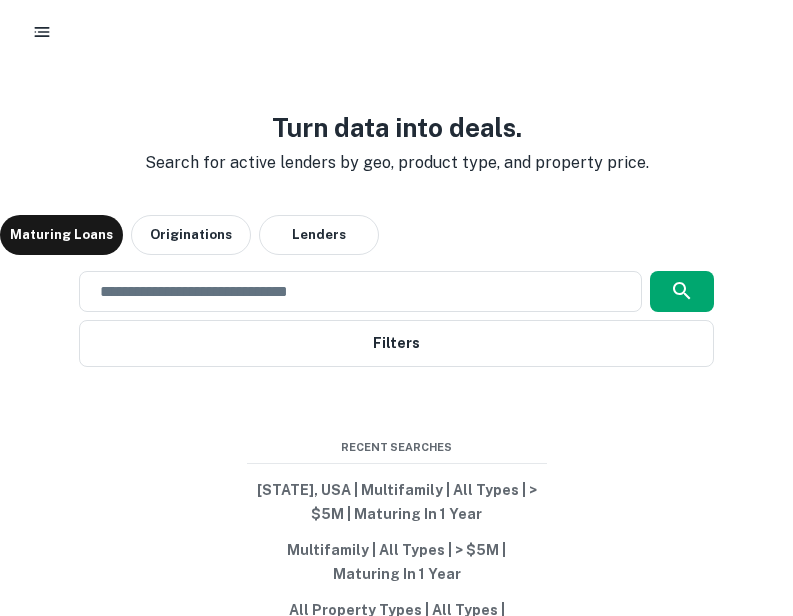 scroll, scrollTop: 0, scrollLeft: 0, axis: both 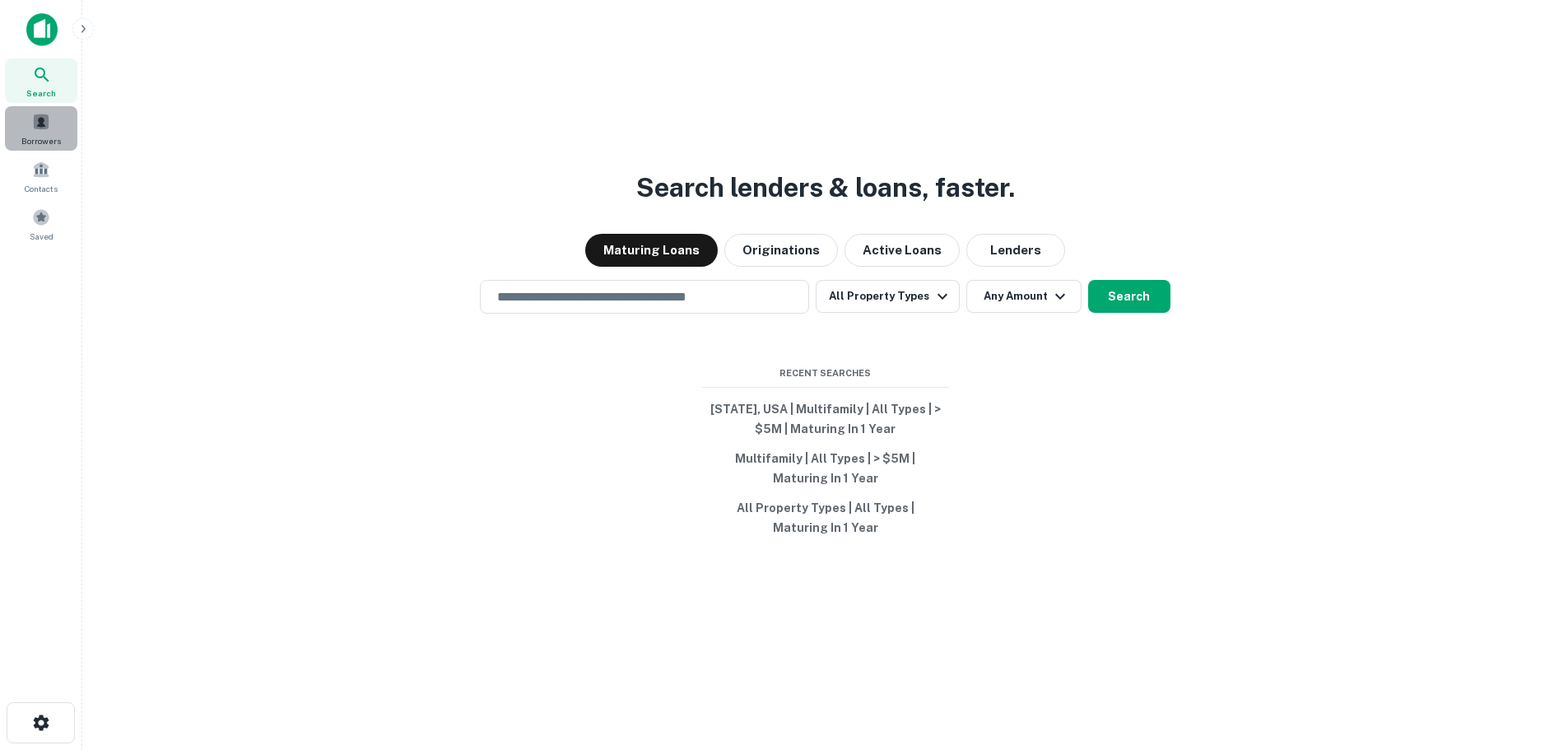 click at bounding box center (41, 122) 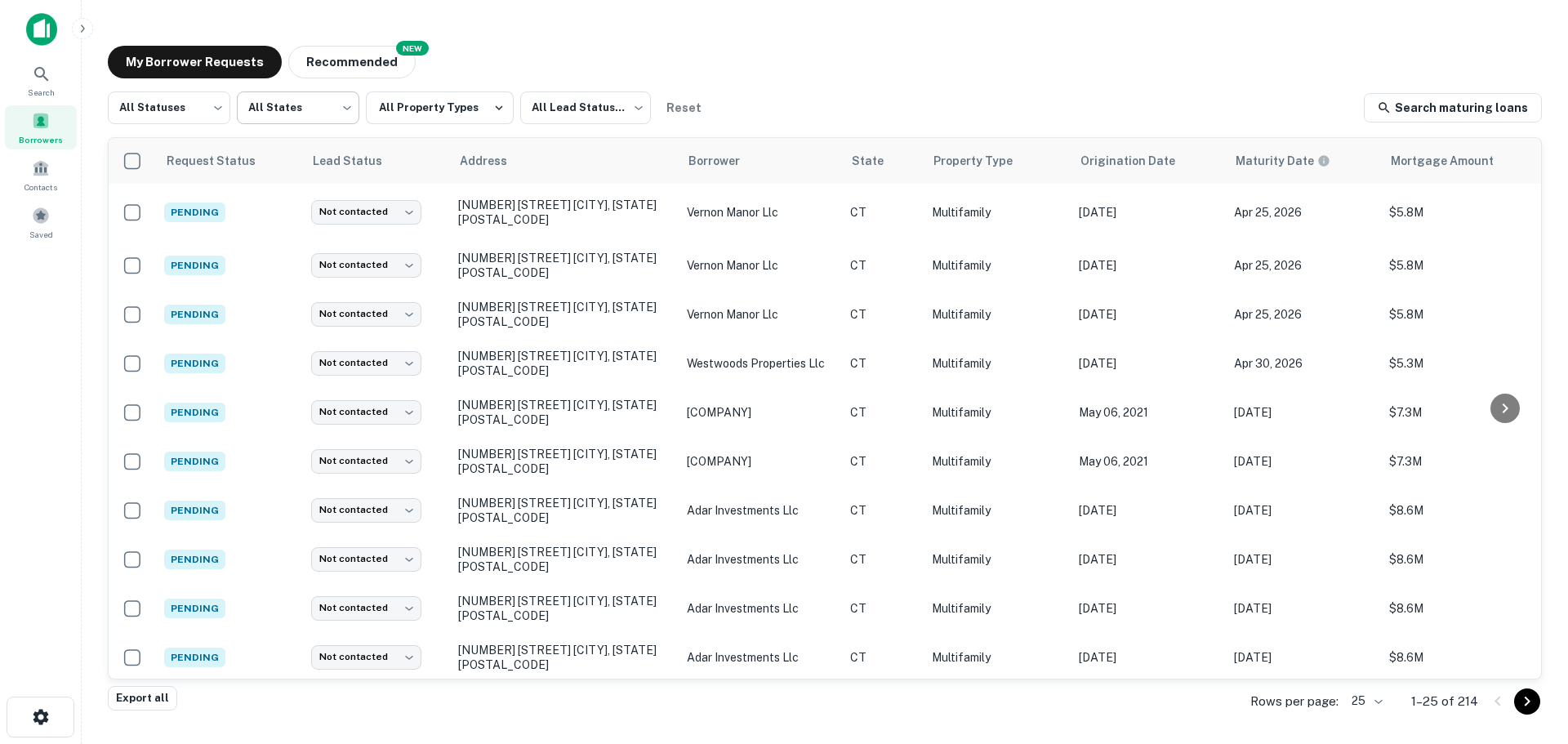 scroll, scrollTop: 0, scrollLeft: 0, axis: both 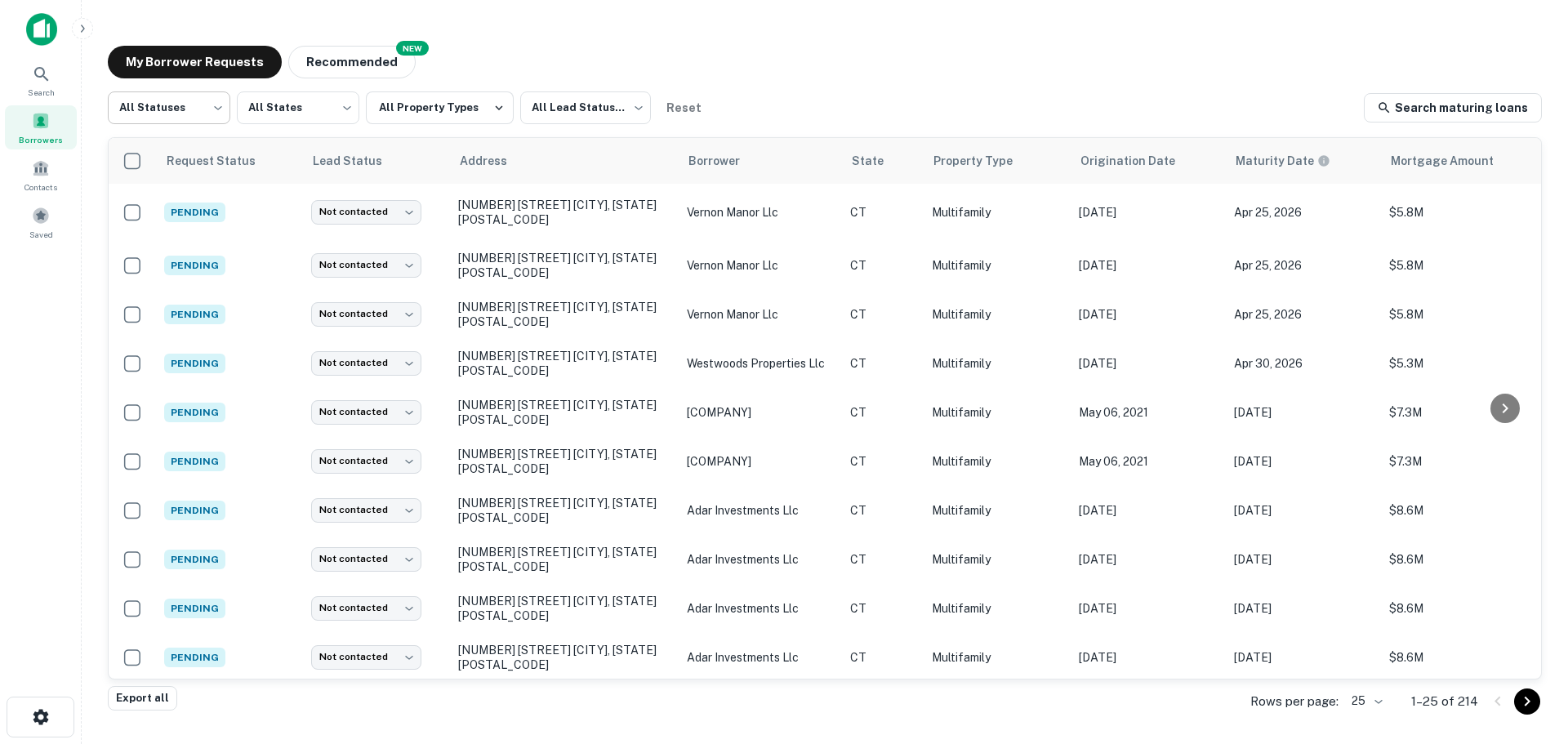 click on "Search         Borrowers         Contacts         Saved     My Borrower Requests NEW Recommended All Statuses *** ​ All States *** ​ All Property Types All Lead Statuses *** ​ Reset Search maturing loans Request Status Lead Status Address Borrower State Property Type Origination Date Maturity Date Mortgage Amount Requested Date sorted descending Lender Pending Not contacted **** ​ [NUMBER] [STREET] [CITY], [STATE][POSTAL_CODE]  [COMPANY] [STATE] Multifamily [DATE] [DATE] $5.8M [DATE] Nutmeg State Credit Union Pending Not contacted **** ​ [NUMBER] [STREET] [CITY], [STATE][POSTAL_CODE]  [COMPANY] [STATE] Multifamily [DATE] [DATE] $5.8M [DATE] P1fcu Pending Not contacted **** ​ [NUMBER] [STREET] [CITY], [STATE][POSTAL_CODE]  [COMPANY] [STATE] Multifamily [DATE] [DATE] $5.8M [DATE] P1fcu Pending Not contacted **** ​ [NUMBER] [STREET] [CITY], [STATE][POSTAL_CODE]  [COMPANY] [STATE] Multifamily [DATE] [DATE] $5.3M [DATE] Pending **** ​ E" at bounding box center (784, 372) 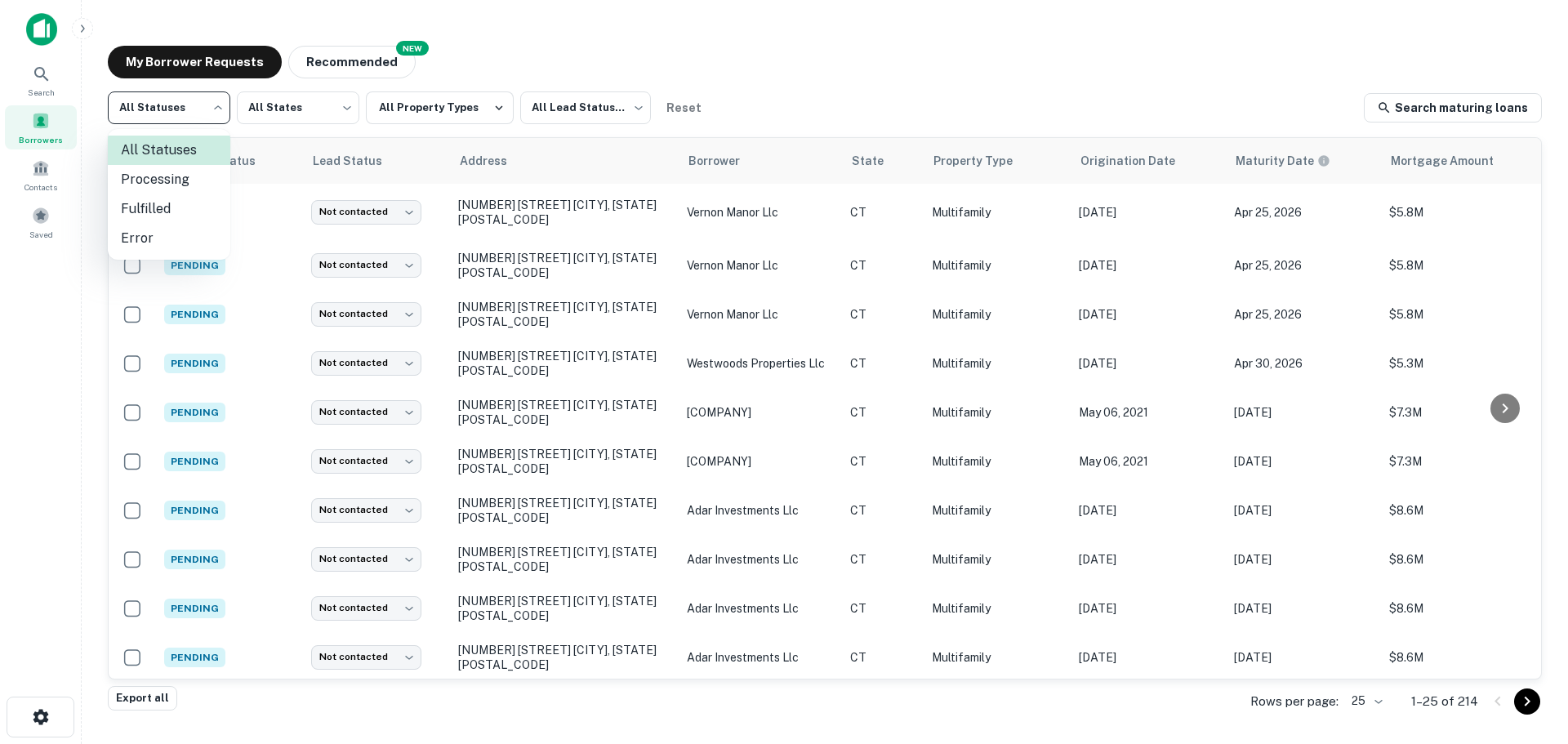 click on "Fulfilled" at bounding box center [169, 209] 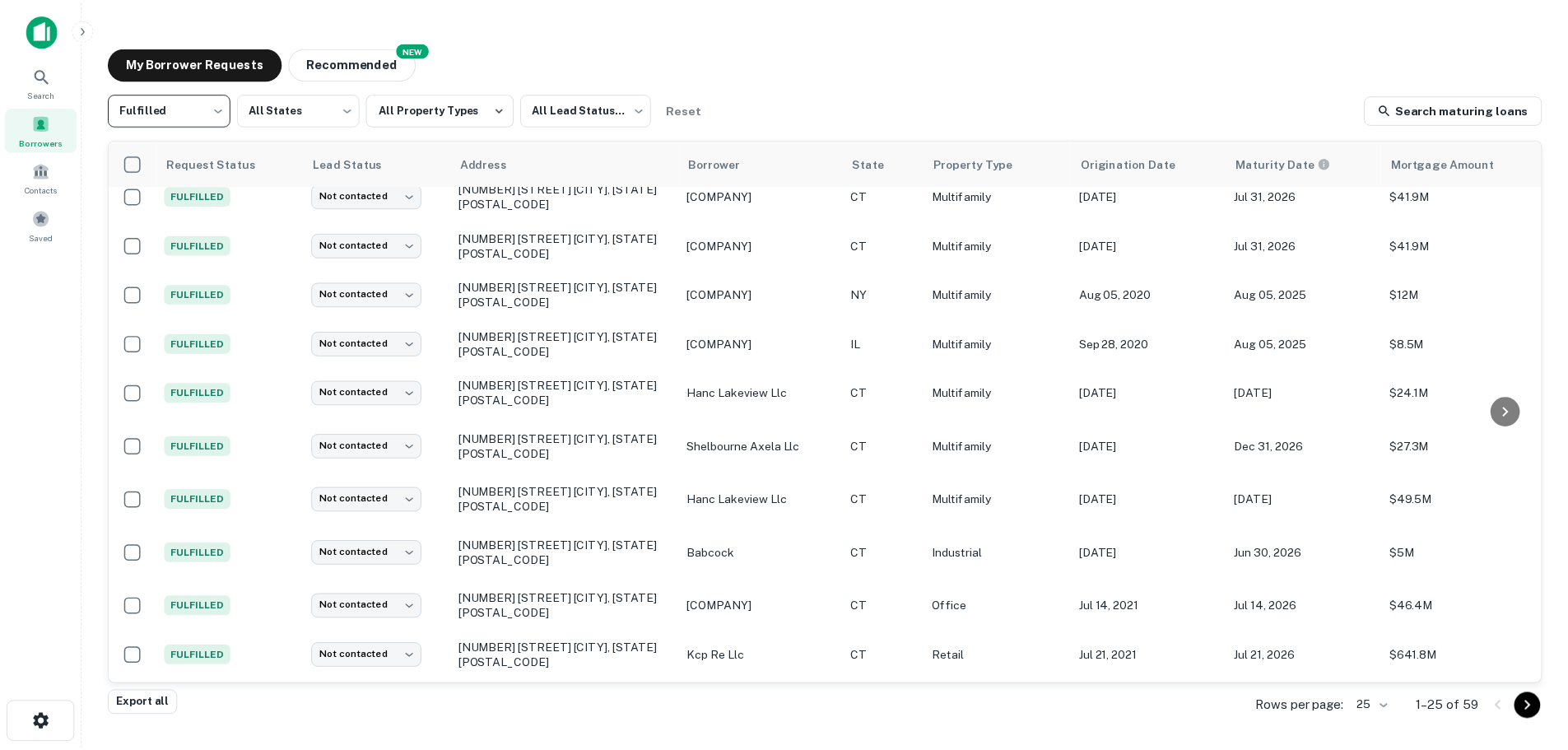 scroll, scrollTop: 0, scrollLeft: 0, axis: both 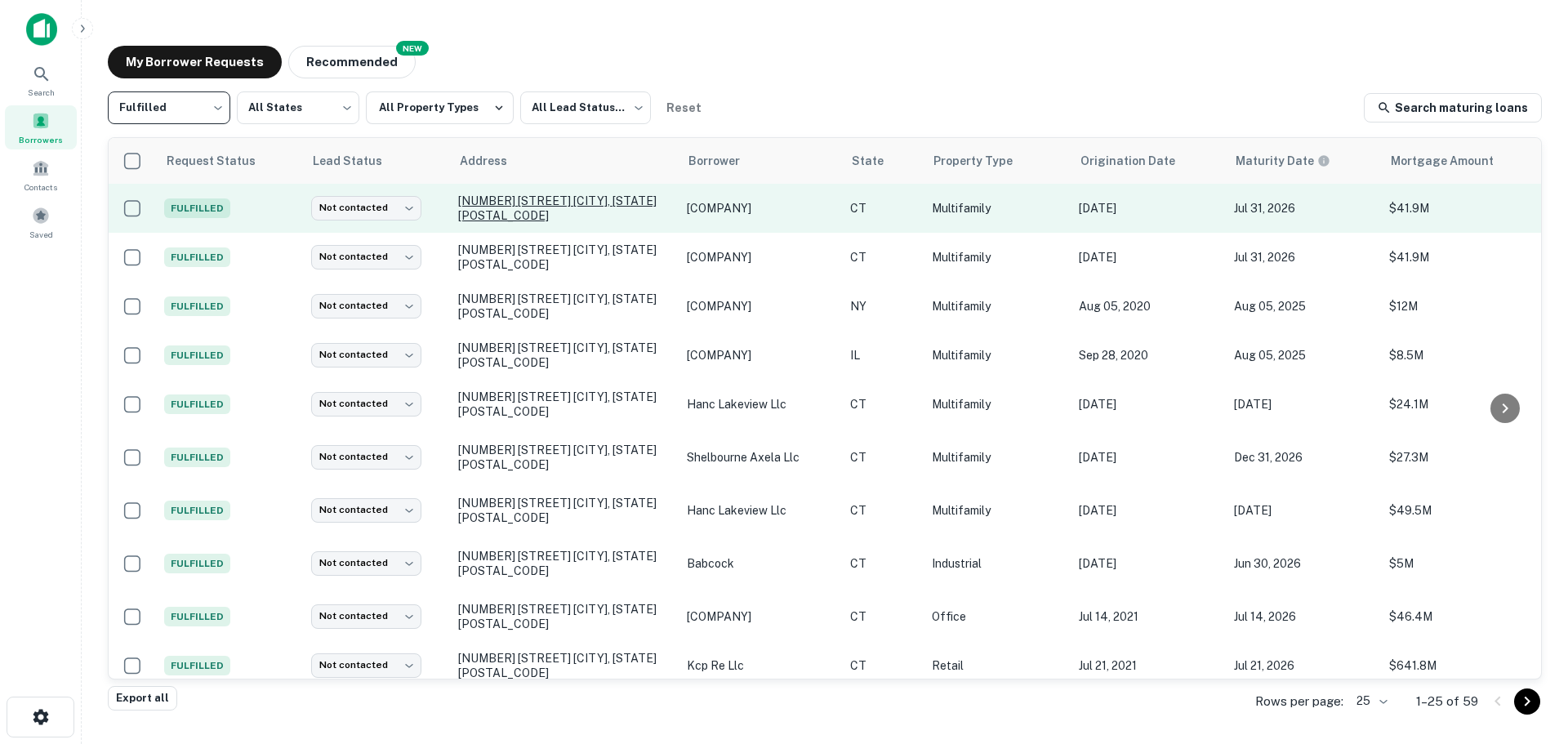 click on "[NUMBER] [STREET] [CITY], [STATE][POSTAL_CODE]" at bounding box center [564, 208] 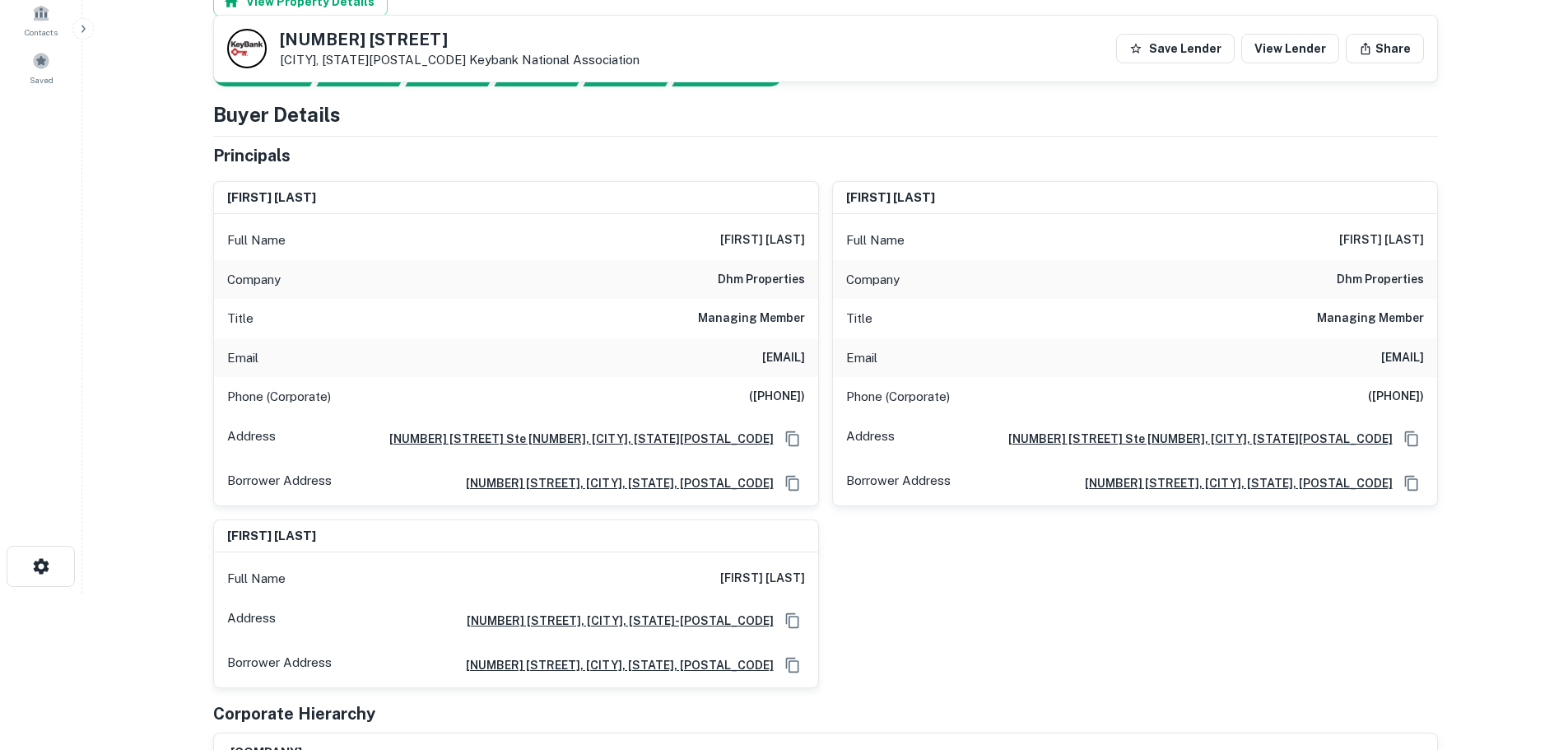 scroll, scrollTop: 110, scrollLeft: 0, axis: vertical 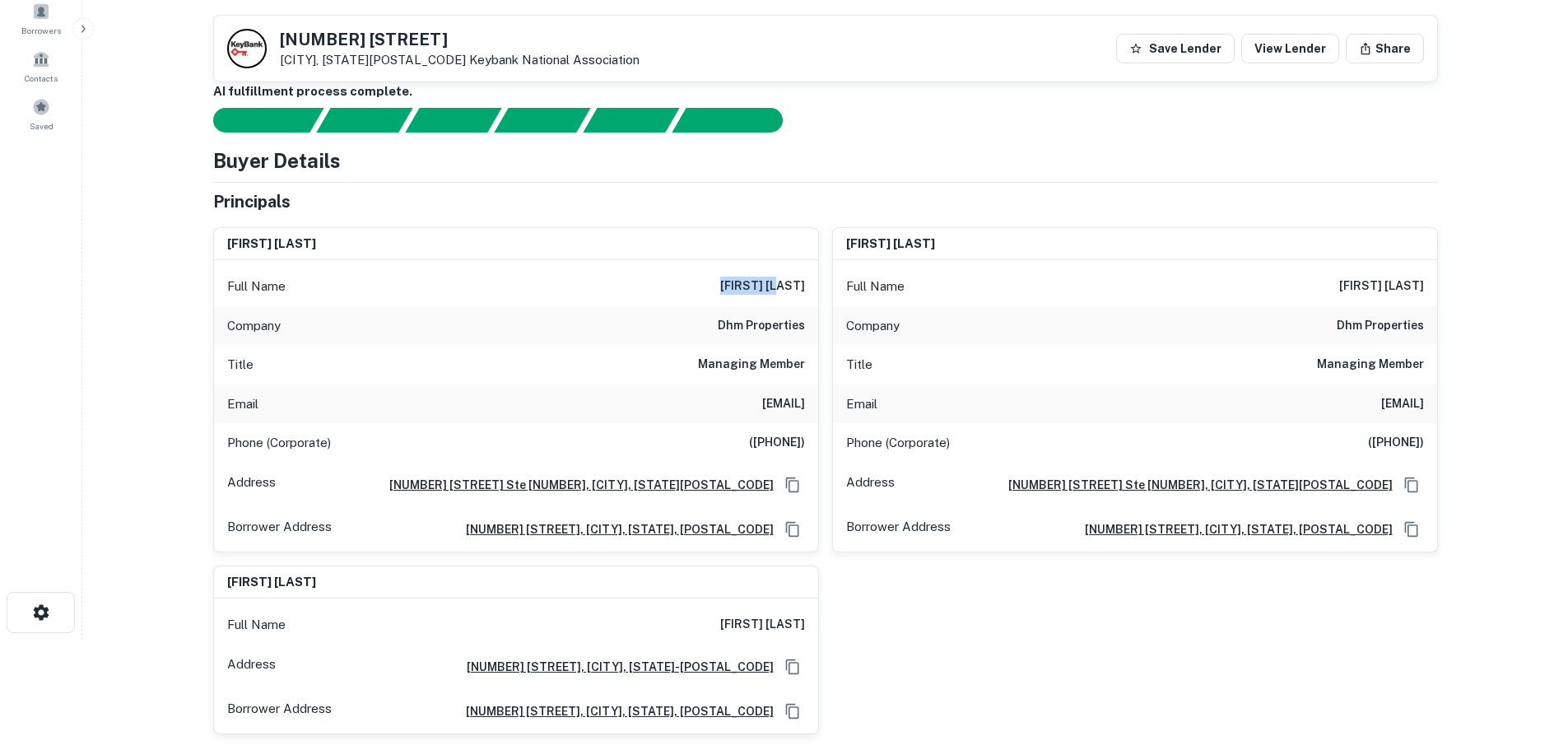 drag, startPoint x: 778, startPoint y: 285, endPoint x: 803, endPoint y: 288, distance: 25.179 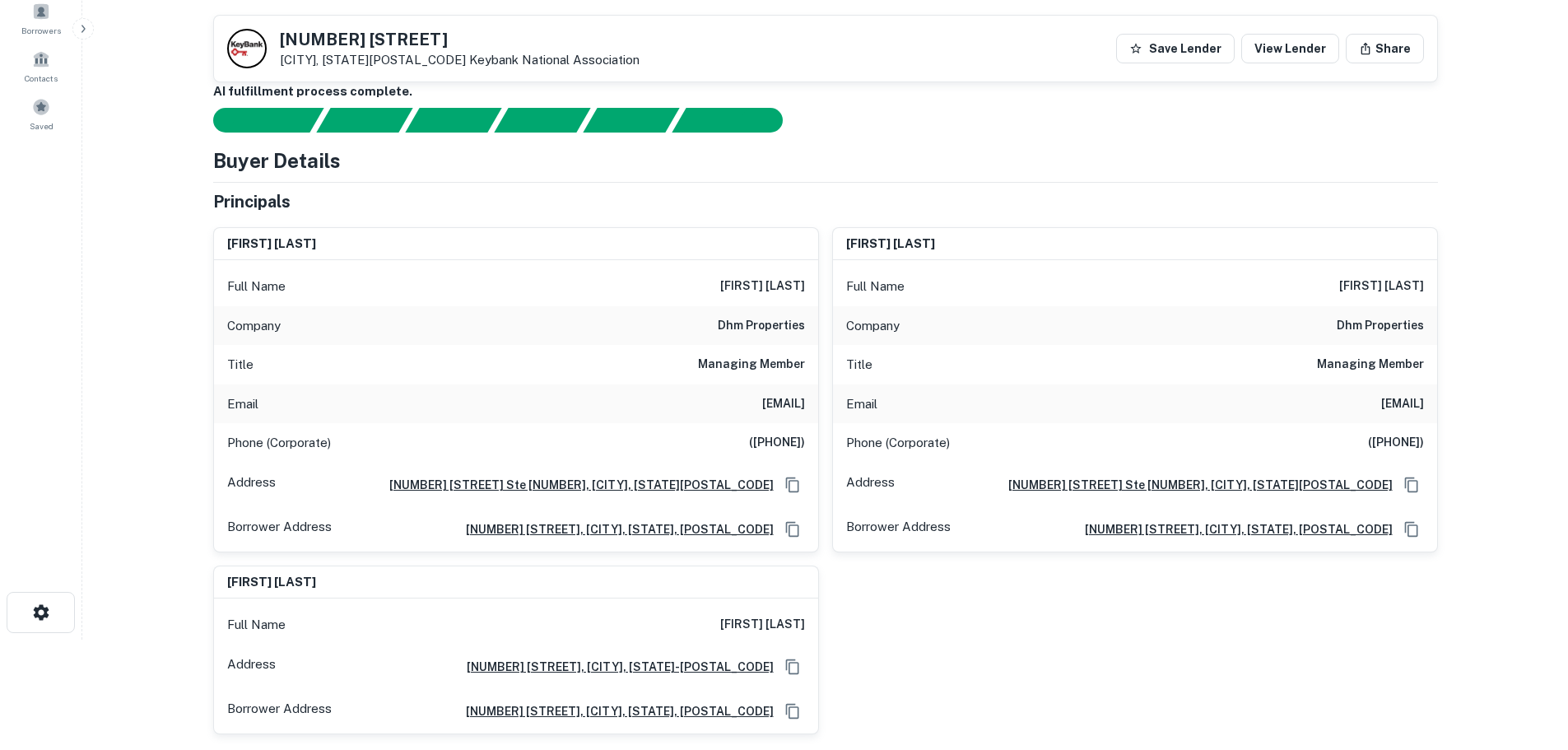 click on "Back to borrower requests Loan Details [NUMBER] [STREET] [CITY], [STATE][POSTAL_CODE]   Keybank National Association Save Lender View Lender Share View Property Details AI fulfillment process complete.   Buyer Details Principals [FIRST] [LAST] Full Name [FIRST] [LAST] Company [COMPANY] Title Managing Member Email [EMAIL] Phone (Corporate) [PHONE] Address [NUMBER] [STREET] Ste [NUMBER], [CITY], [STATE][POSTAL_CODE]  Borrower Address [NUMBER] [STREET], [CITY], [STATE], [POSTAL_CODE] [FIRST] [LAST] Full Name [FIRST] [LAST] Company [COMPANY] Title Managing Member Email [EMAIL] Phone (Corporate) [PHONE] Address [NUMBER] [STREET] Ste [NUMBER], [CITY], [STATE][POSTAL_CODE]  Borrower Address [NUMBER] [STREET], [CITY], [STATE], [POSTAL_CODE] [FIRST] [LAST] Full Name [FIRST] [LAST] Address [NUMBER] [STREET], [CITY], [STATE]-[POSTAL_CODE]  Borrower Address [NUMBER] [STREET], [CITY], [STATE], [POSTAL_CODE] Corporate Hierarchy [COMPANY] [NUMBER] [STREET], [CITY], [STATE], [POSTAL_CODE] Other Mortgages on Property Transaction Date Buyer Name Seller Name Sale Amount $56.4M -" at bounding box center [825, 264] 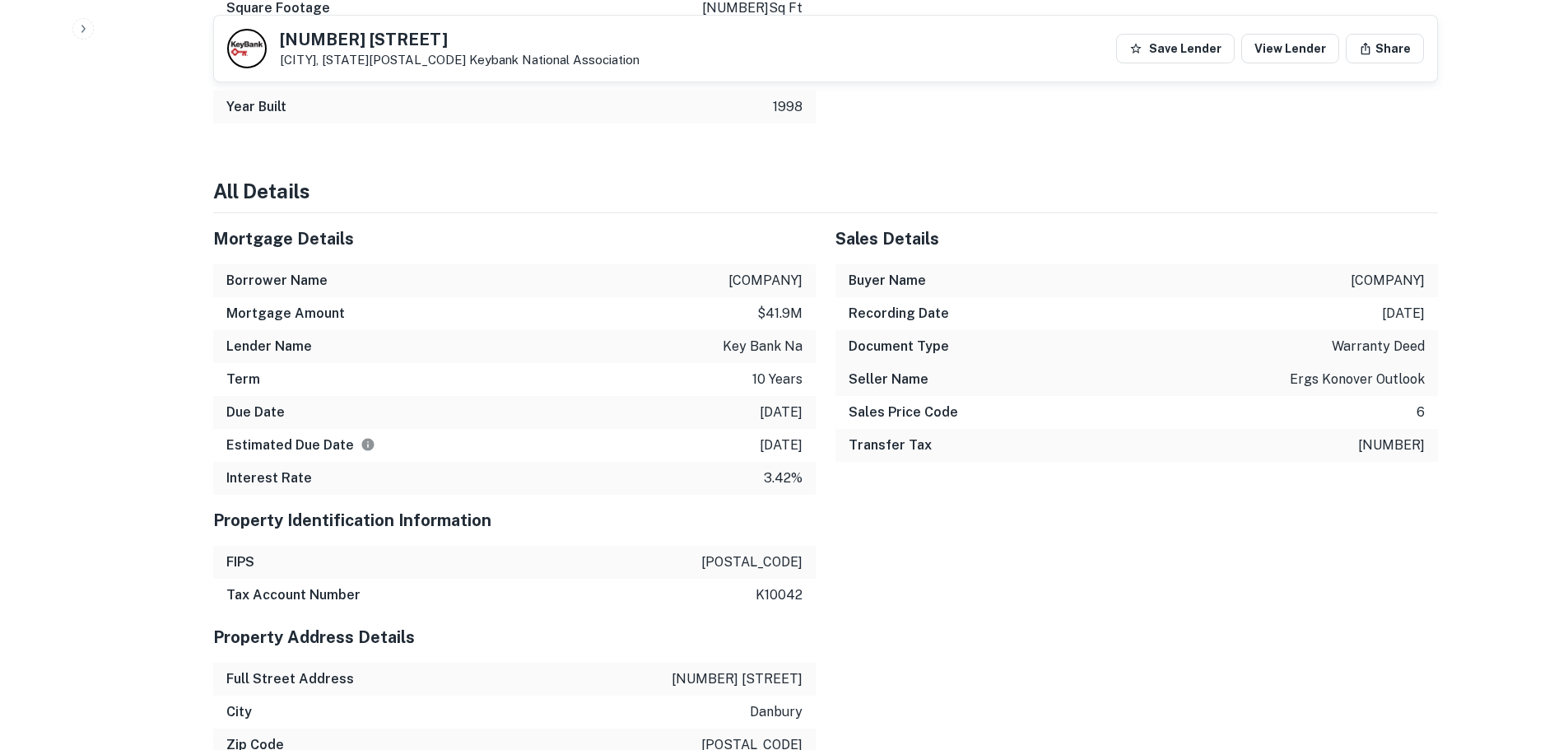 scroll, scrollTop: 1757, scrollLeft: 0, axis: vertical 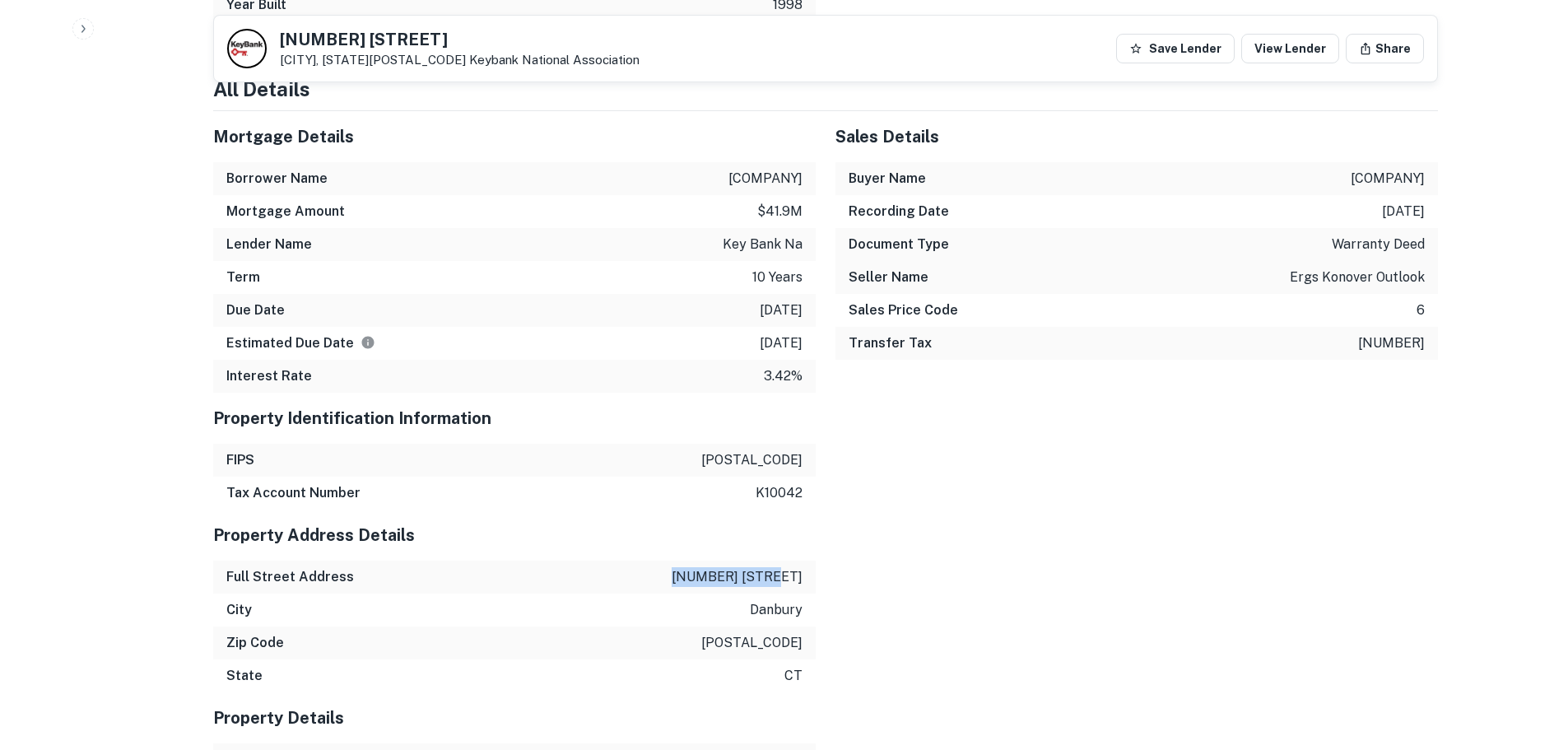 drag, startPoint x: 708, startPoint y: 574, endPoint x: 813, endPoint y: 582, distance: 105.30432 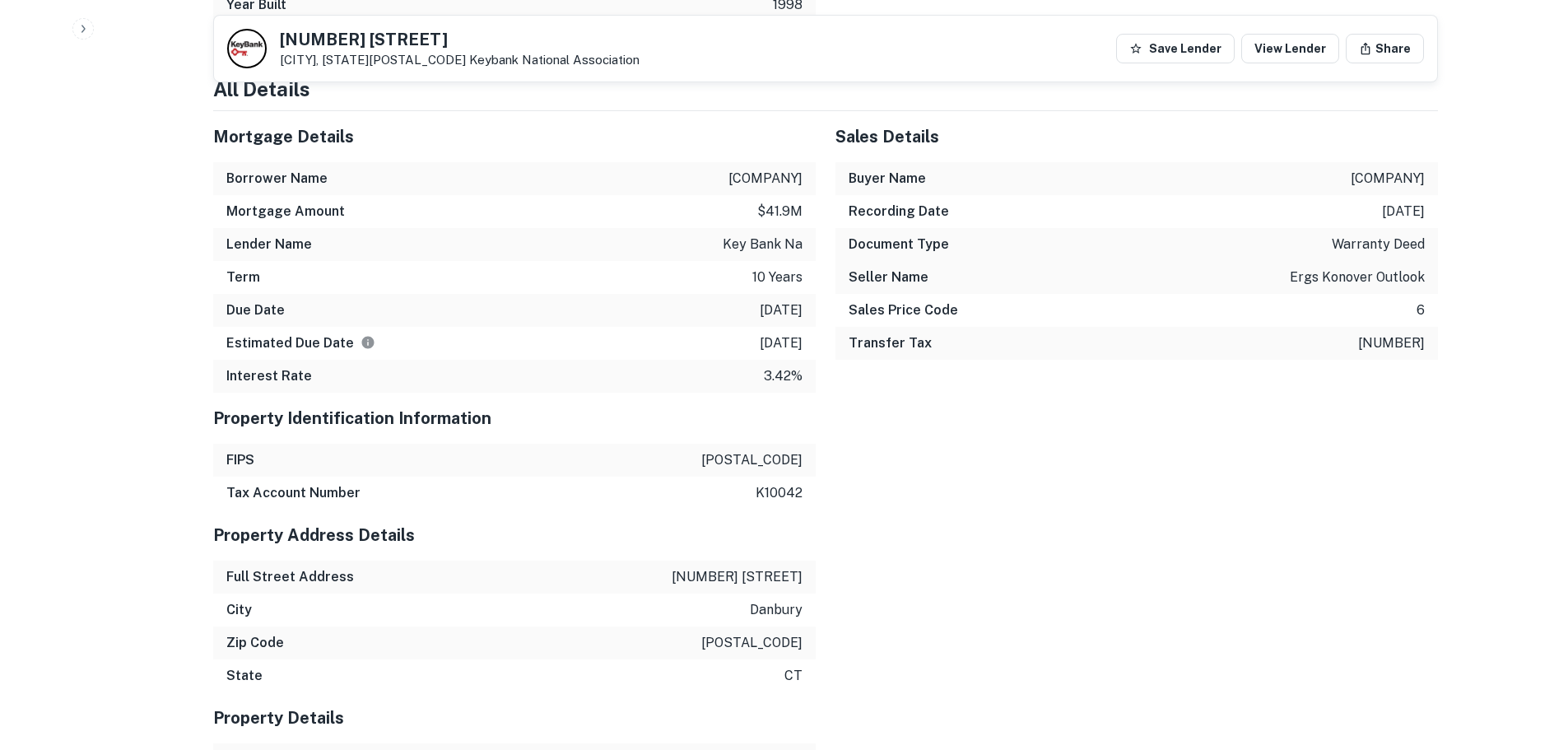 click on "Sales Price Code 6" at bounding box center [1137, 310] 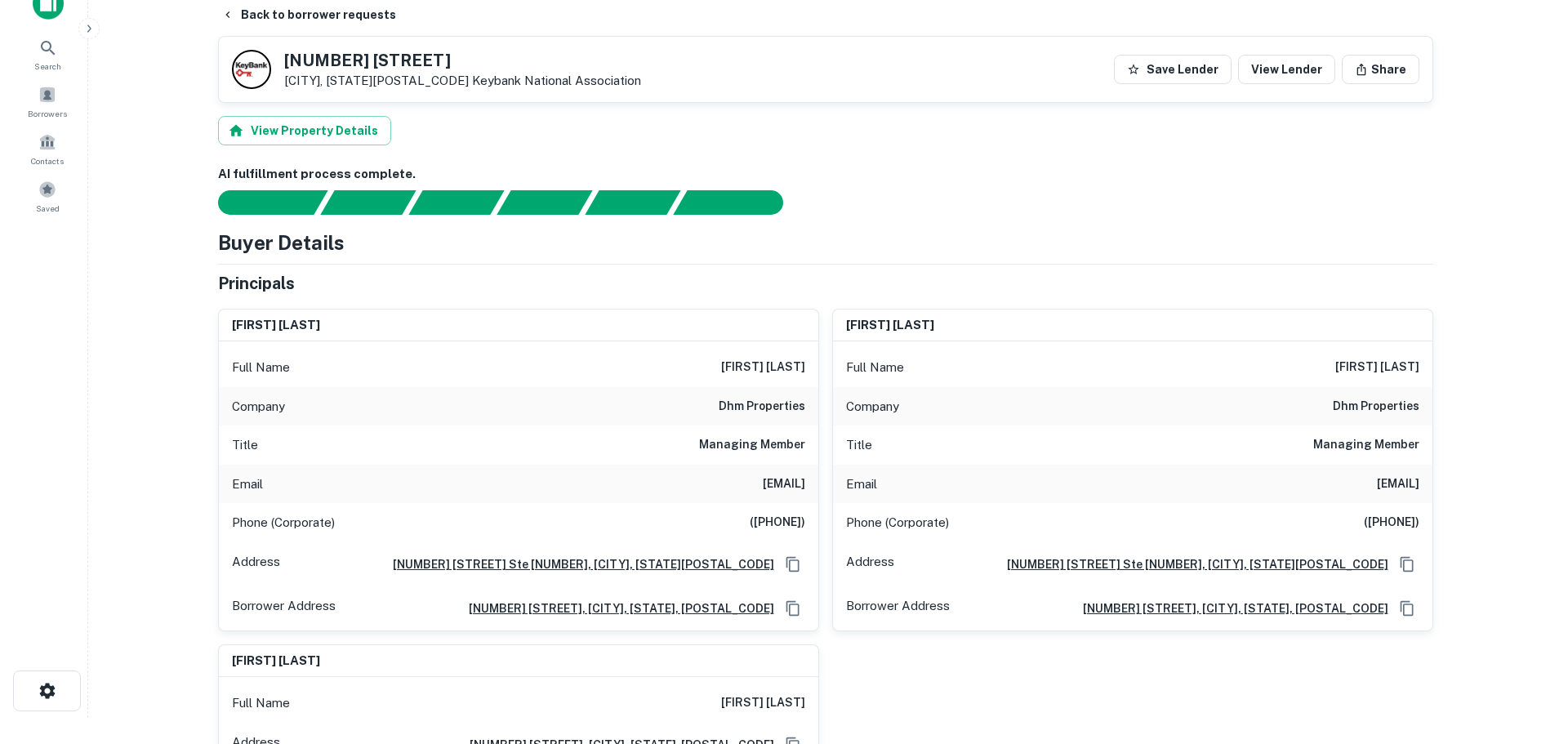 scroll, scrollTop: 0, scrollLeft: 0, axis: both 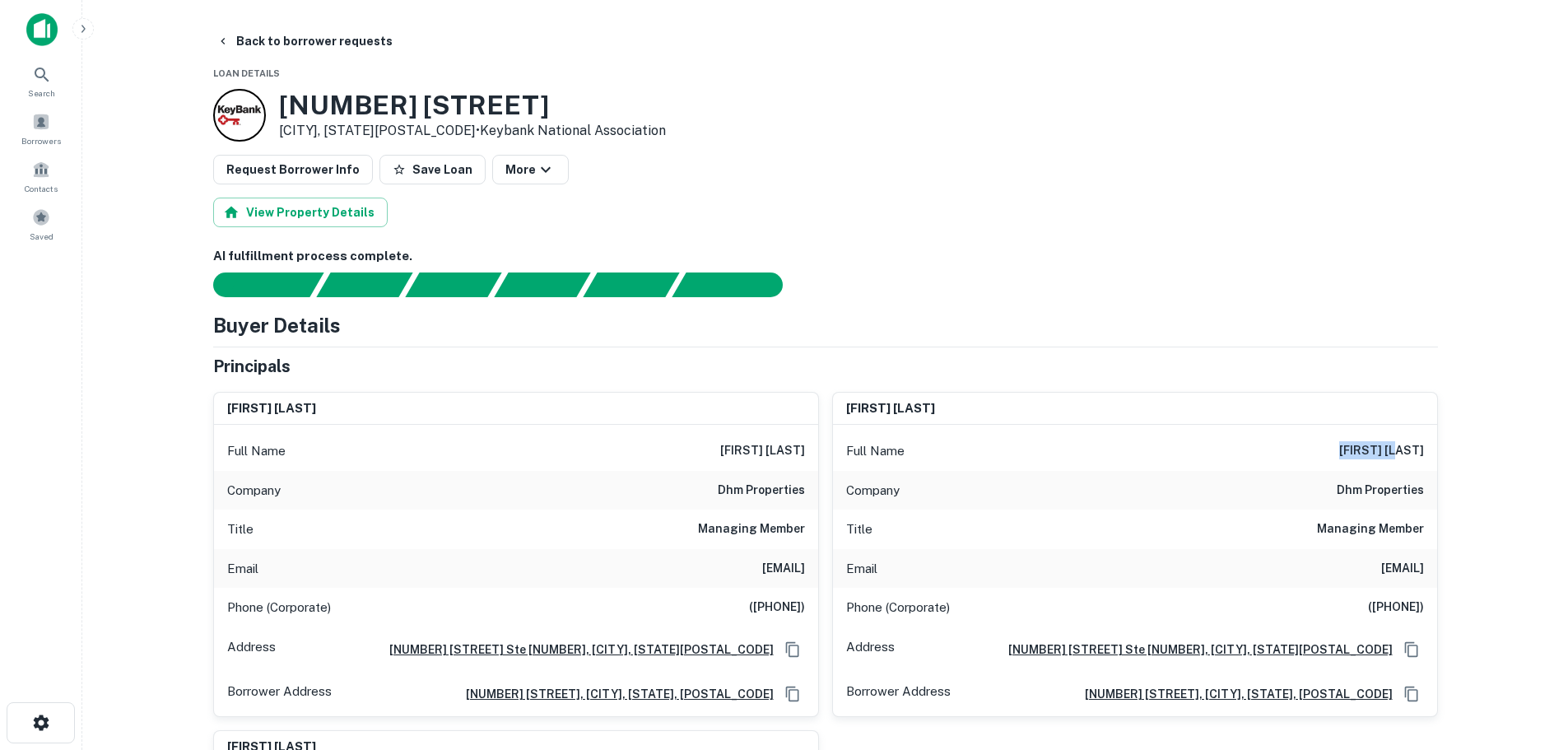 drag, startPoint x: 1374, startPoint y: 453, endPoint x: 1424, endPoint y: 454, distance: 50.009999 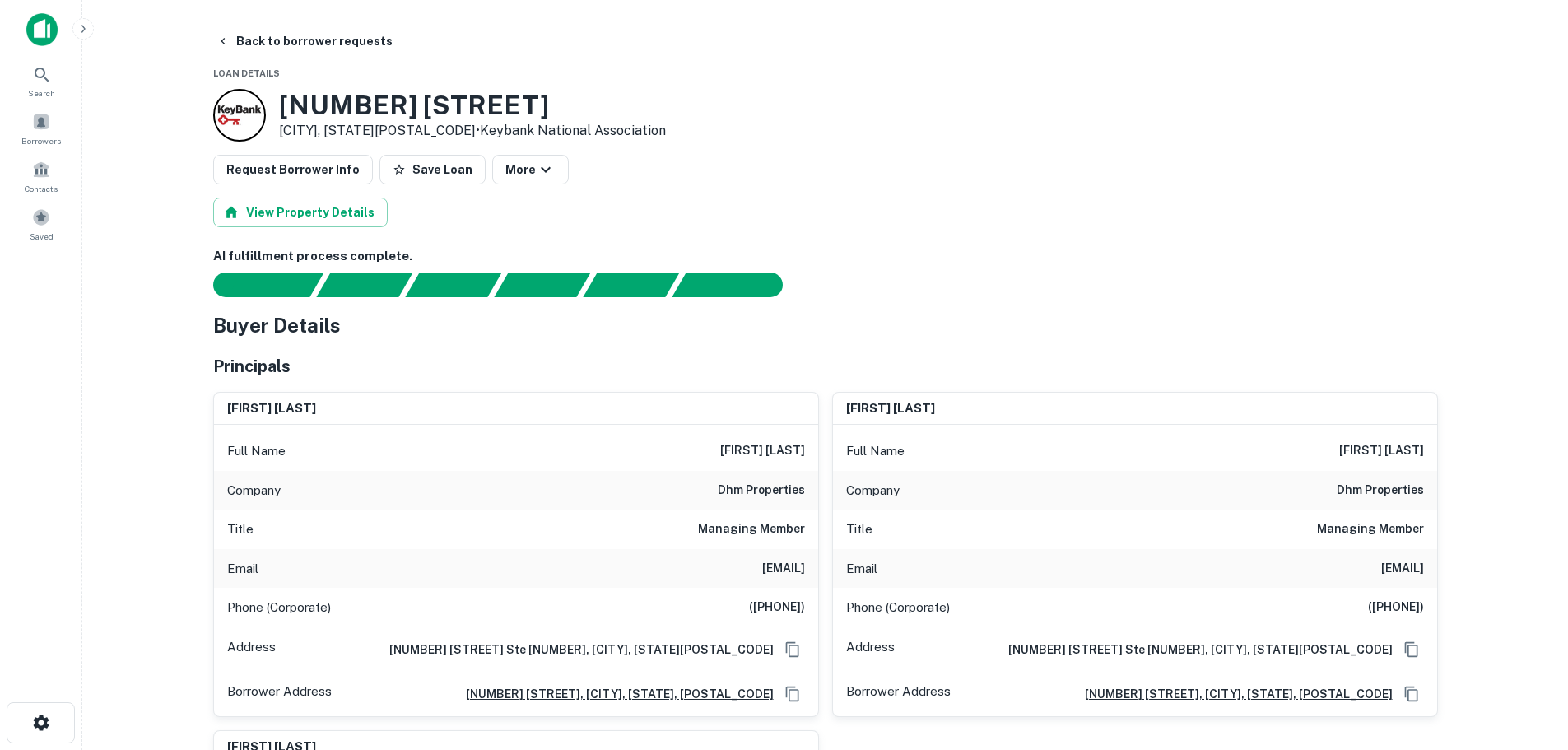 click on "Back to borrower requests Loan Details [NUMBER] [STREET] [CITY], [STATE][POSTAL_CODE]   •  Keybank National Association Request Borrower Info Save Loan More View Property Details AI fulfillment process complete.   Buyer Details Principals [FIRST] [LAST] Full Name [FIRST] [LAST] Company [COMPANY] Title Managing Member Email [EMAIL] Phone (Corporate) [PHONE] Address [NUMBER] [STREET] Ste [NUMBER], [CITY], [STATE][POSTAL_CODE]  Borrower Address [NUMBER] [STREET], [CITY], [STATE], [POSTAL_CODE] [FIRST] [LAST] Full Name [FIRST] [LAST] Company [COMPANY] Title Managing Member Email [EMAIL] Phone (Corporate) [PHONE] Address [NUMBER] [STREET] Ste [NUMBER], [CITY], [STATE][POSTAL_CODE]  Borrower Address [NUMBER] [STREET], [CITY], [STATE], [POSTAL_CODE] [FIRST] [LAST] Full Name [FIRST] [LAST] Address [NUMBER] [STREET], [CITY], [STATE]-[POSTAL_CODE]  Borrower Address [NUMBER] [STREET], [CITY], [STATE], [POSTAL_CODE] Corporate Hierarchy [COMPANY] [NUMBER] [STREET], [CITY], [STATE], [POSTAL_CODE] Other Mortgages on Property Transaction Date Buyer Name Seller Name Sale Amount $56.4M -" at bounding box center (825, 375) 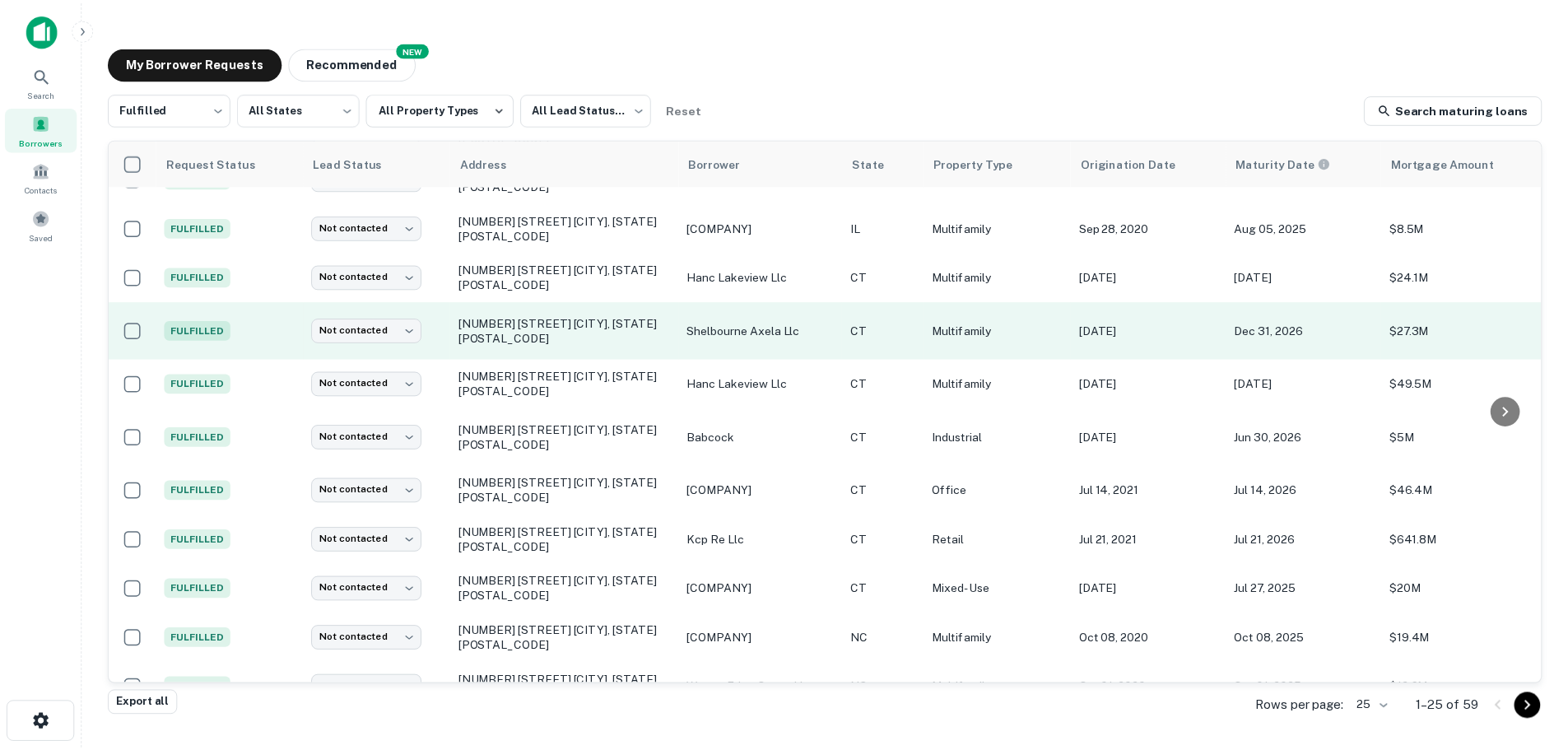 scroll, scrollTop: 165, scrollLeft: 0, axis: vertical 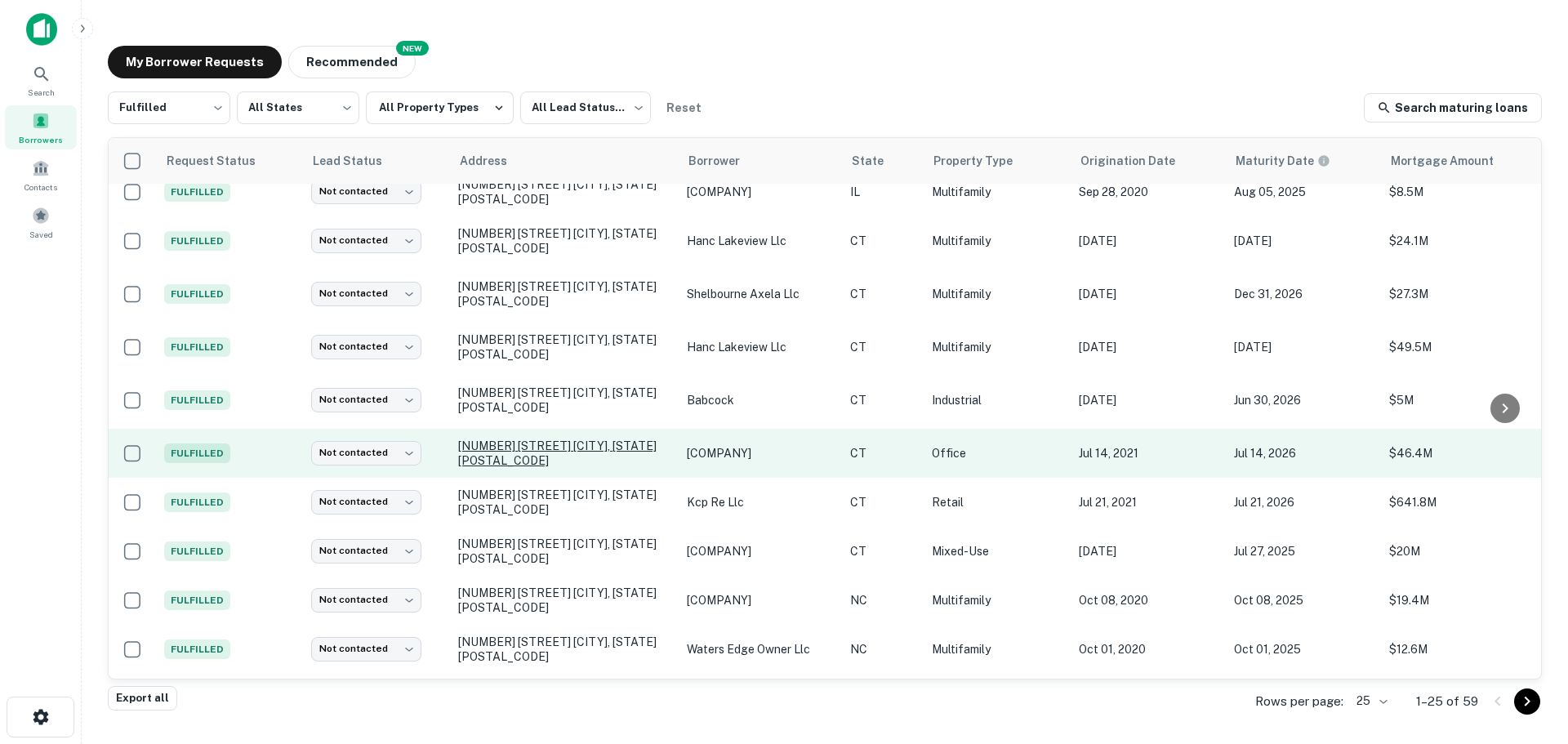 click on "[NUMBER] [STREET] [CITY], [STATE][POSTAL_CODE]" at bounding box center (564, 453) 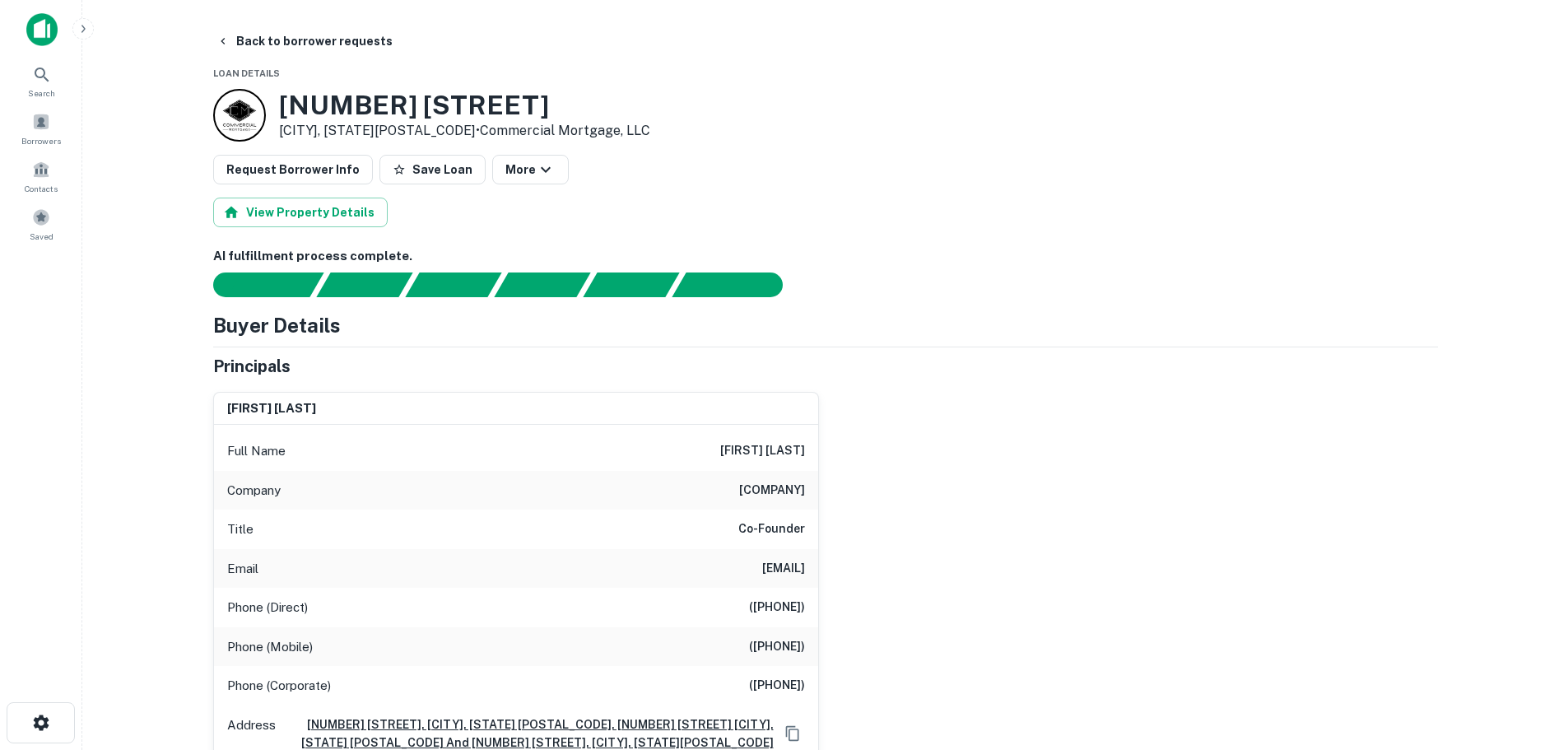 drag, startPoint x: 800, startPoint y: 487, endPoint x: 714, endPoint y: 494, distance: 86.28441 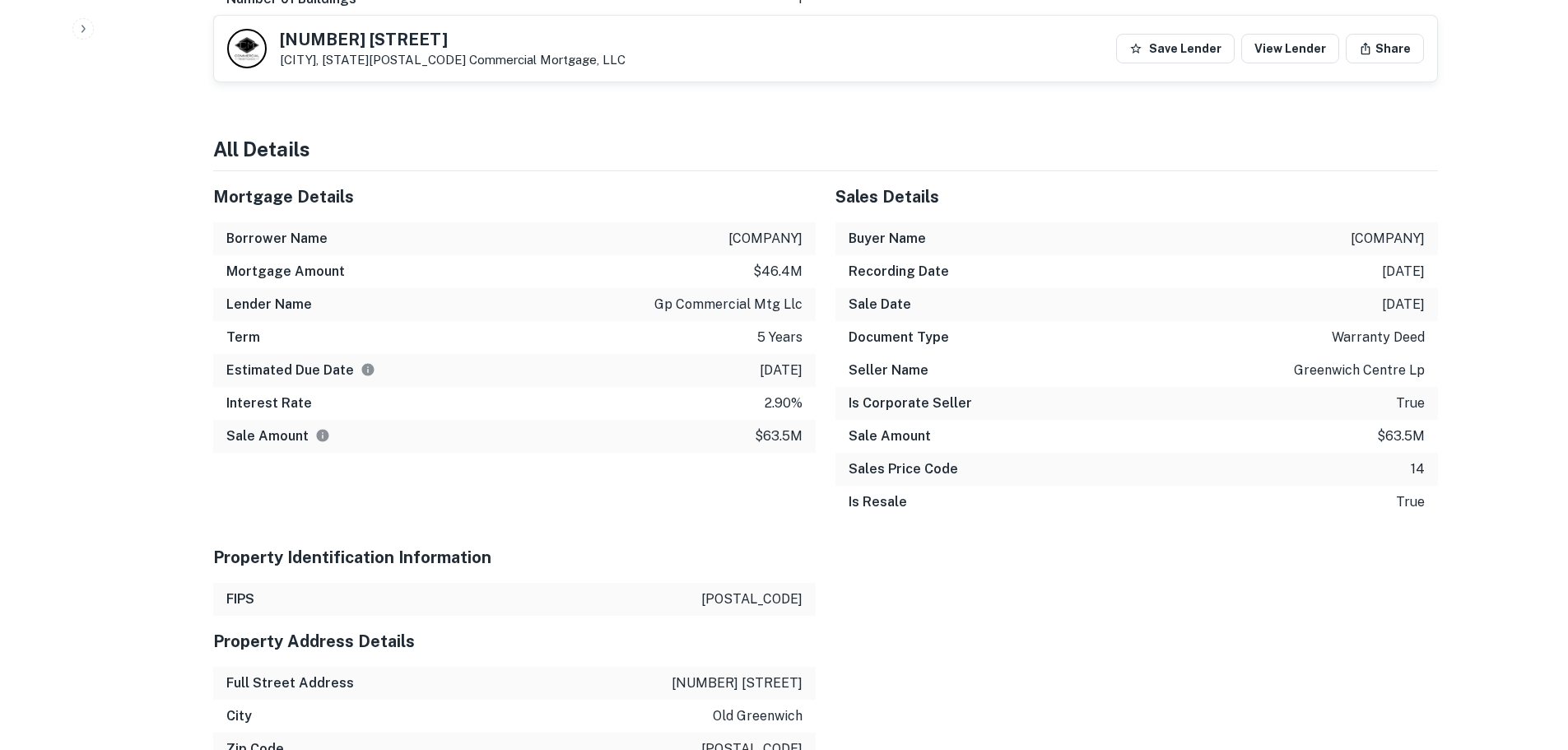 scroll, scrollTop: 1412, scrollLeft: 0, axis: vertical 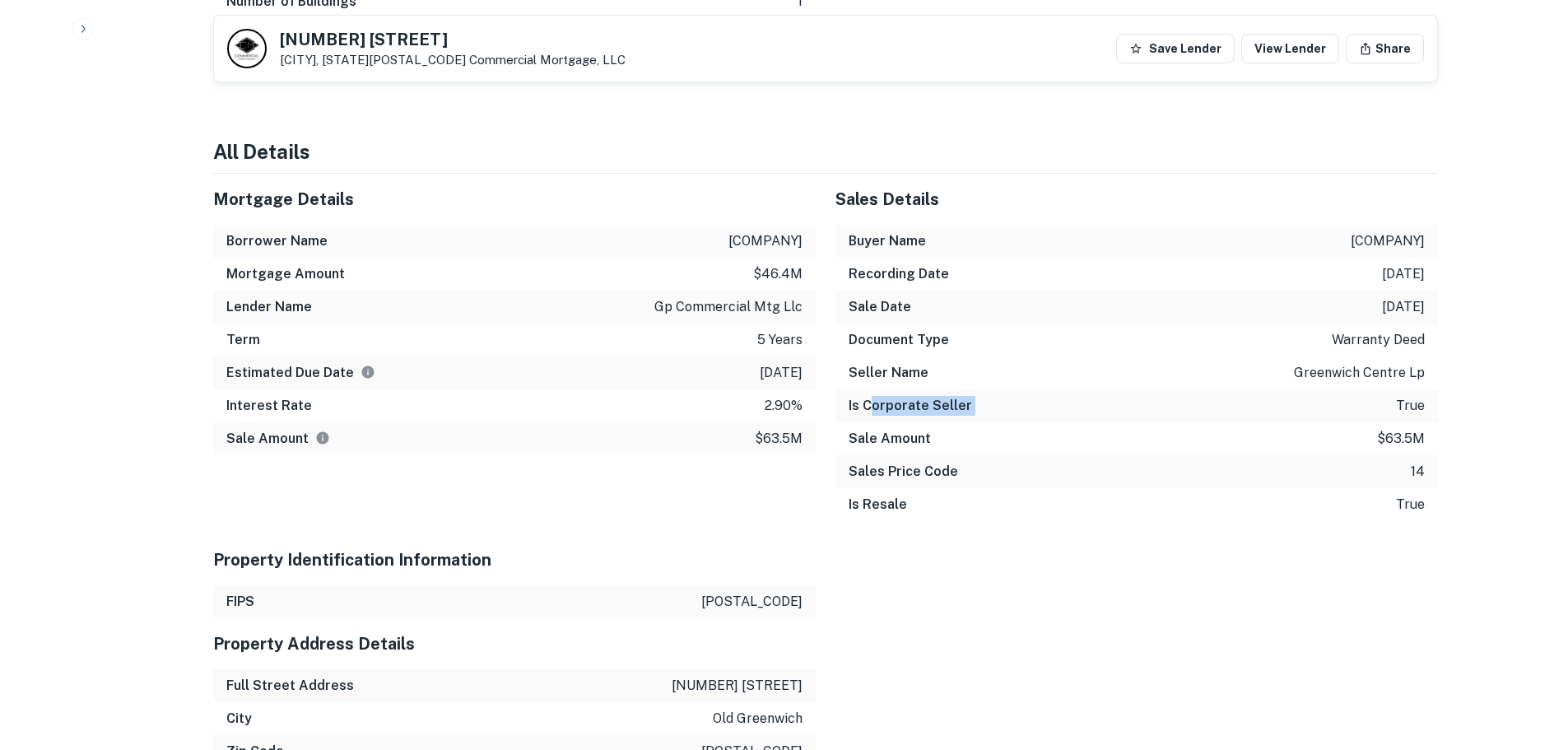 drag, startPoint x: 869, startPoint y: 453, endPoint x: 1240, endPoint y: 450, distance: 371.01213 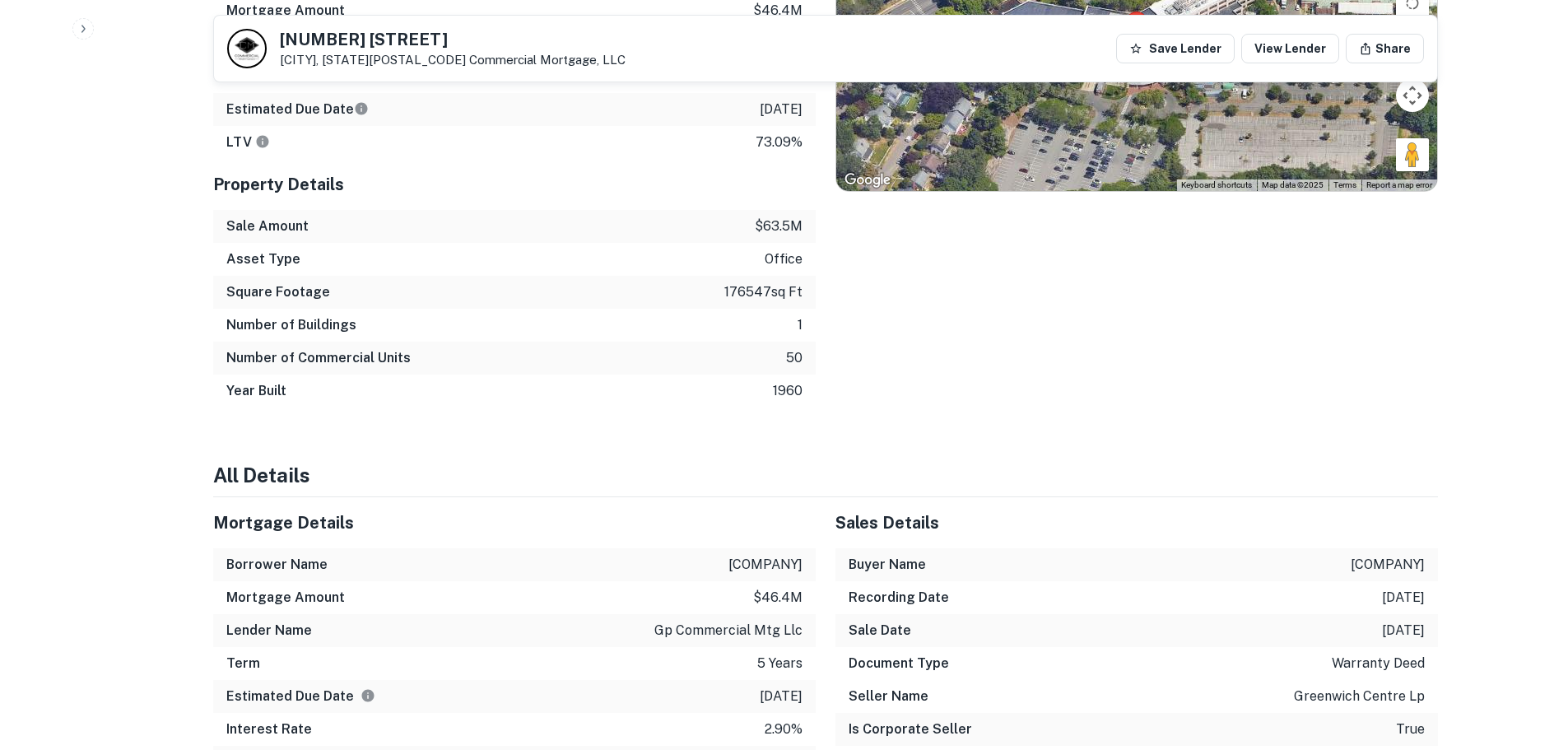 scroll, scrollTop: 1083, scrollLeft: 0, axis: vertical 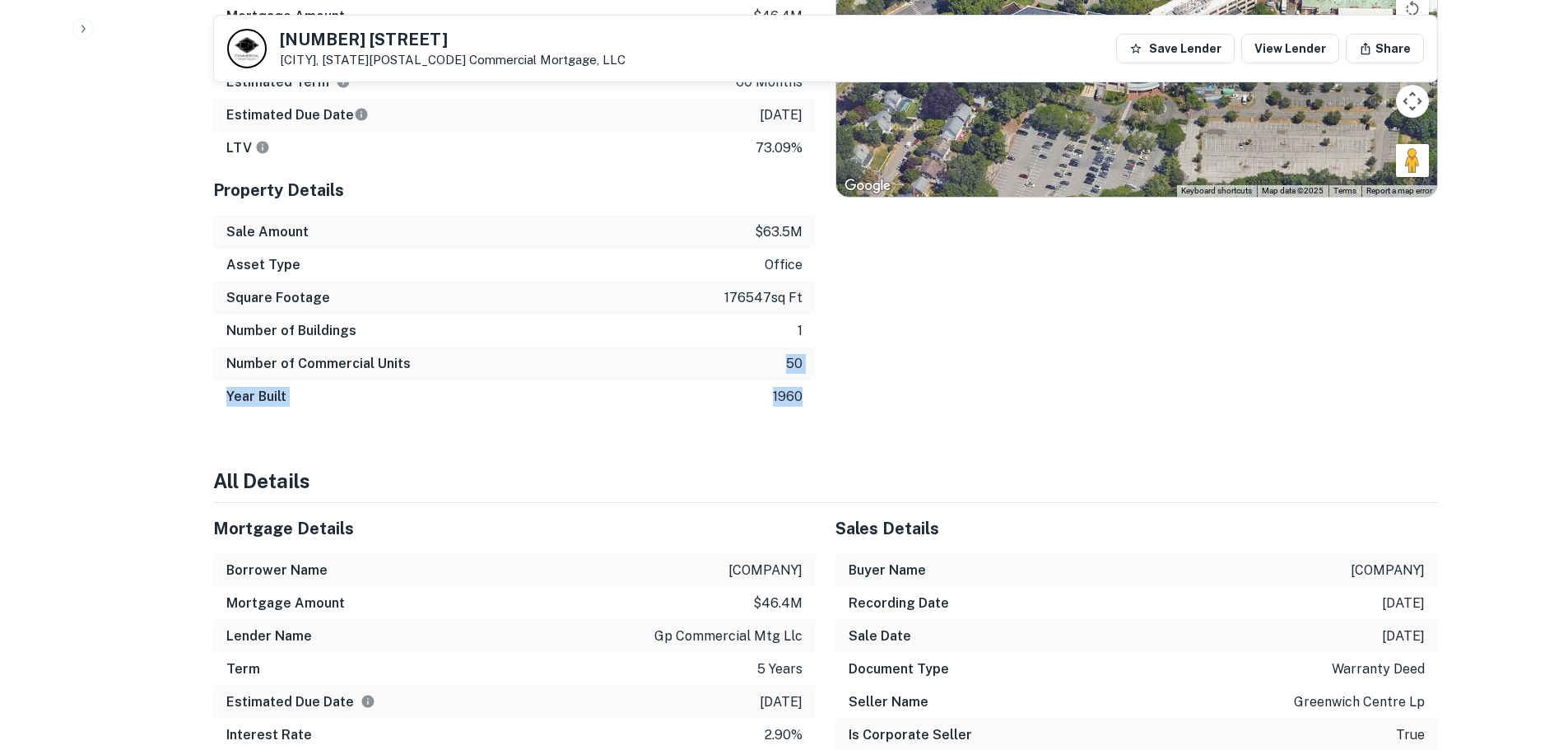 drag, startPoint x: 812, startPoint y: 417, endPoint x: 451, endPoint y: 379, distance: 362.9945 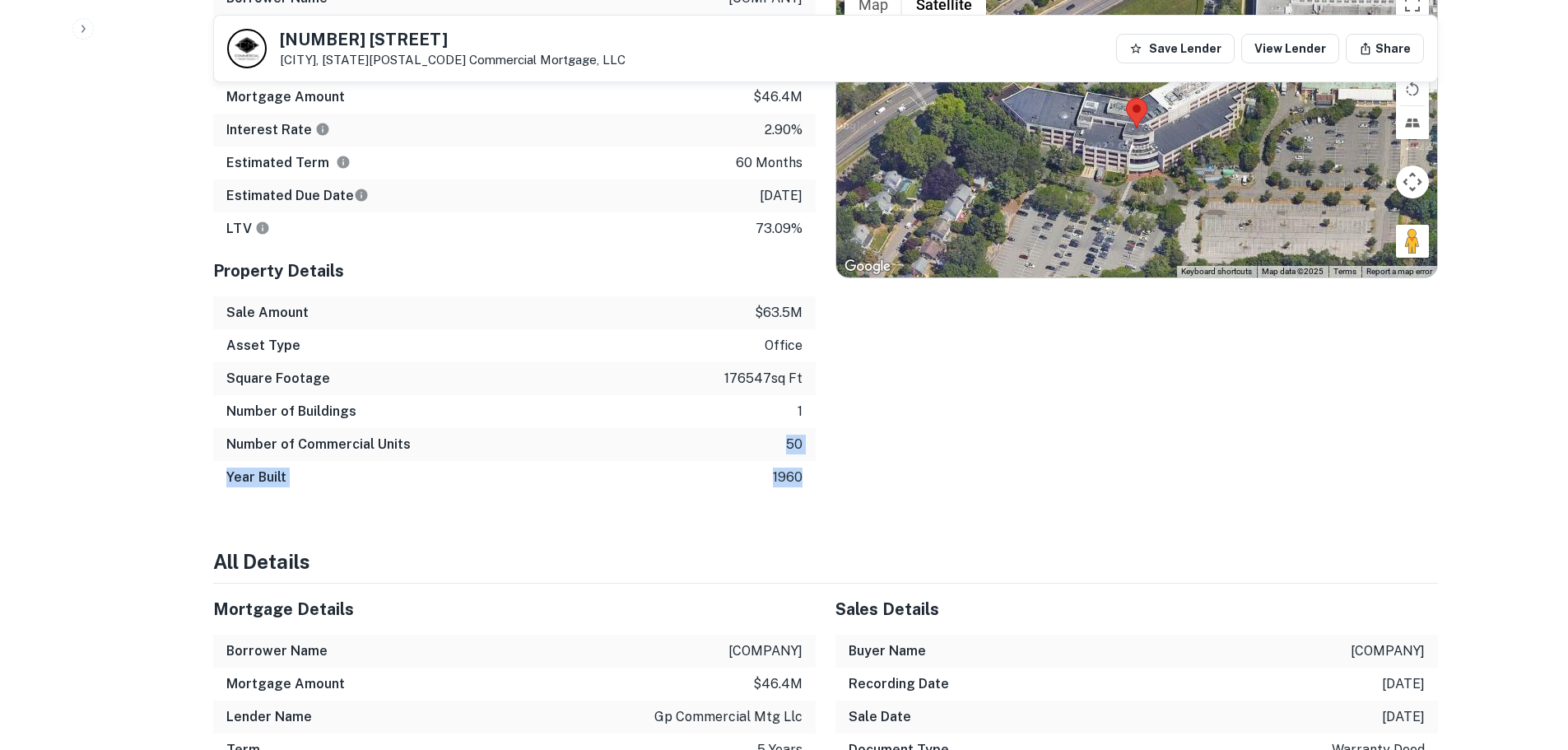 scroll, scrollTop: 1000, scrollLeft: 0, axis: vertical 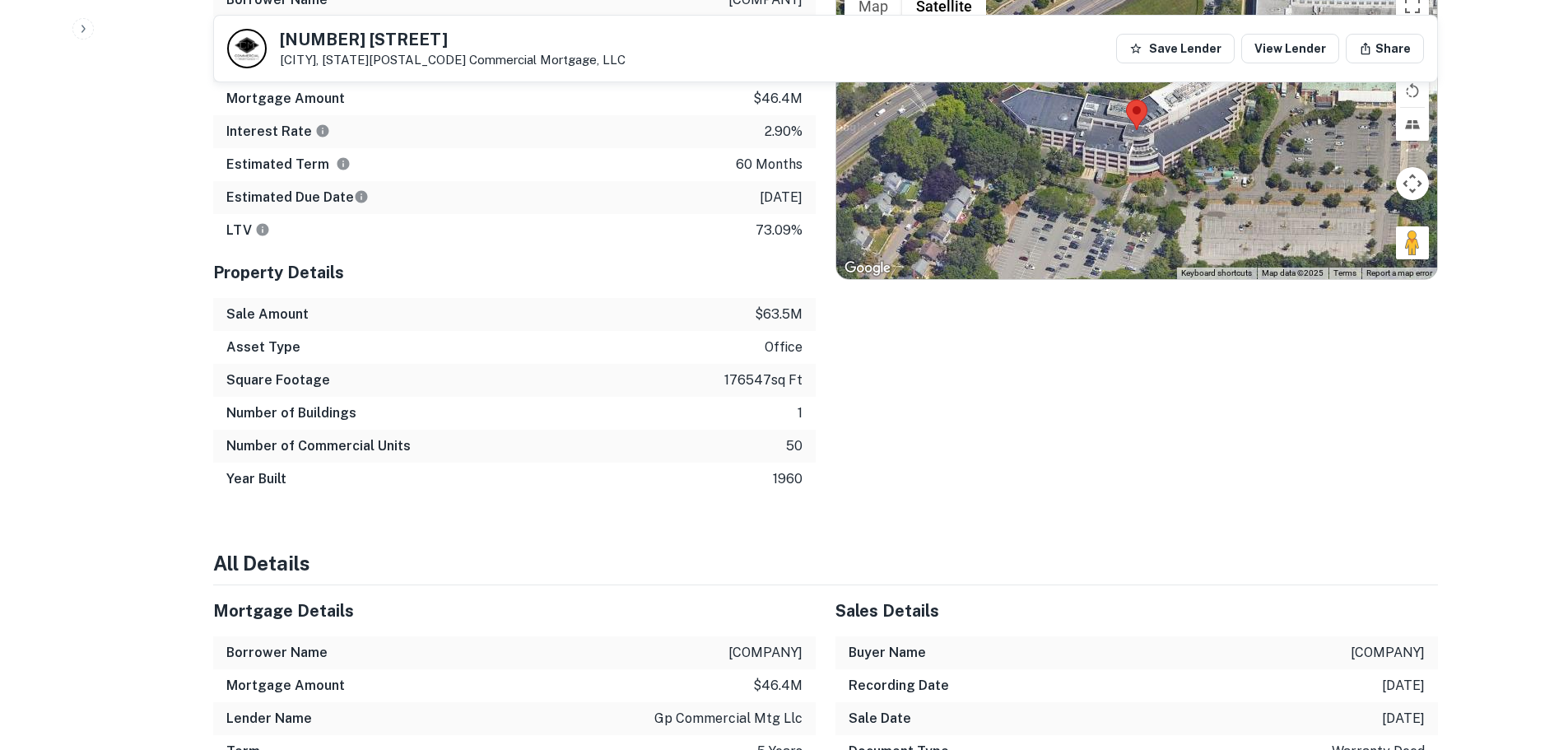 click on "Square Footage 176547  sq ft" at bounding box center (514, 380) 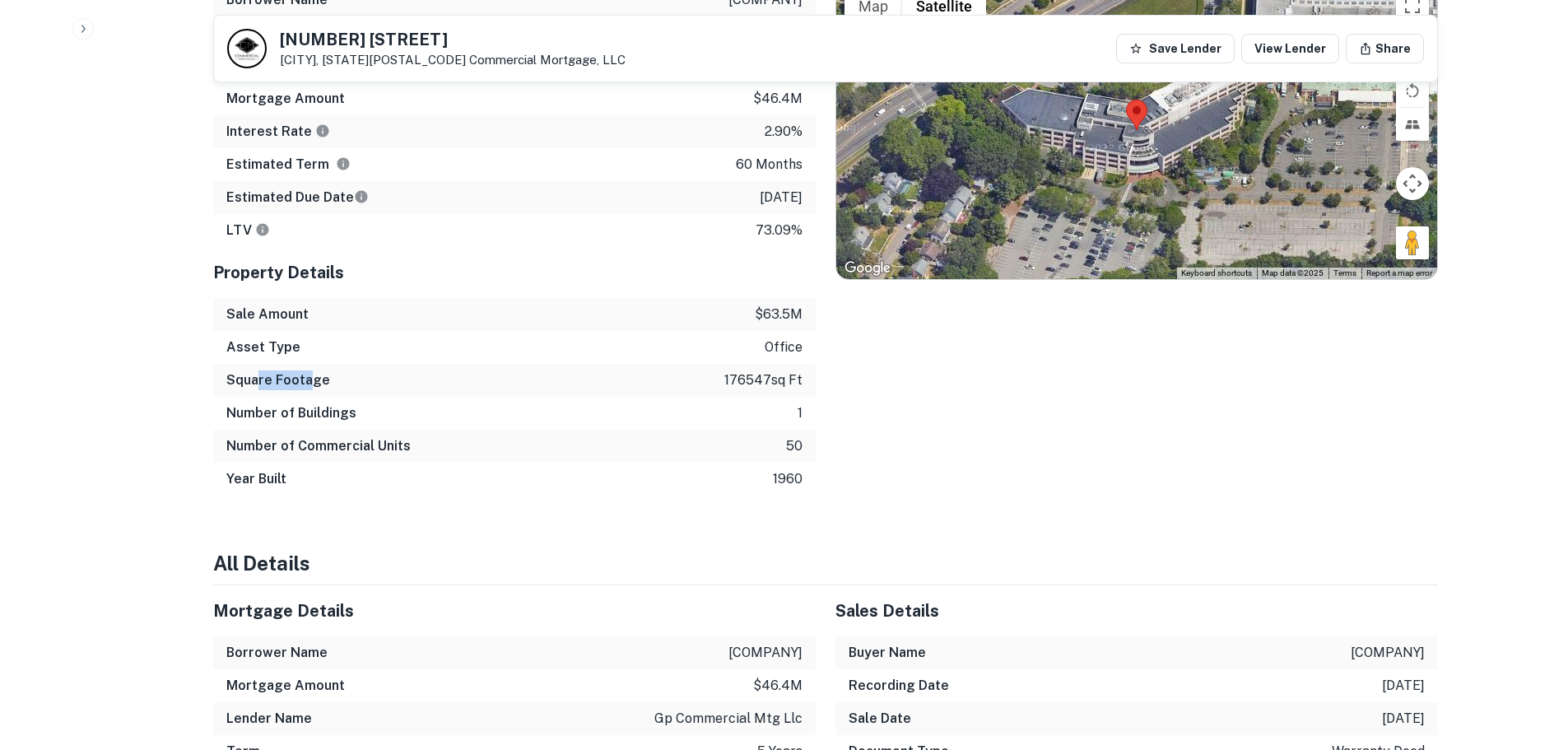 drag, startPoint x: 305, startPoint y: 401, endPoint x: 258, endPoint y: 408, distance: 47.518417 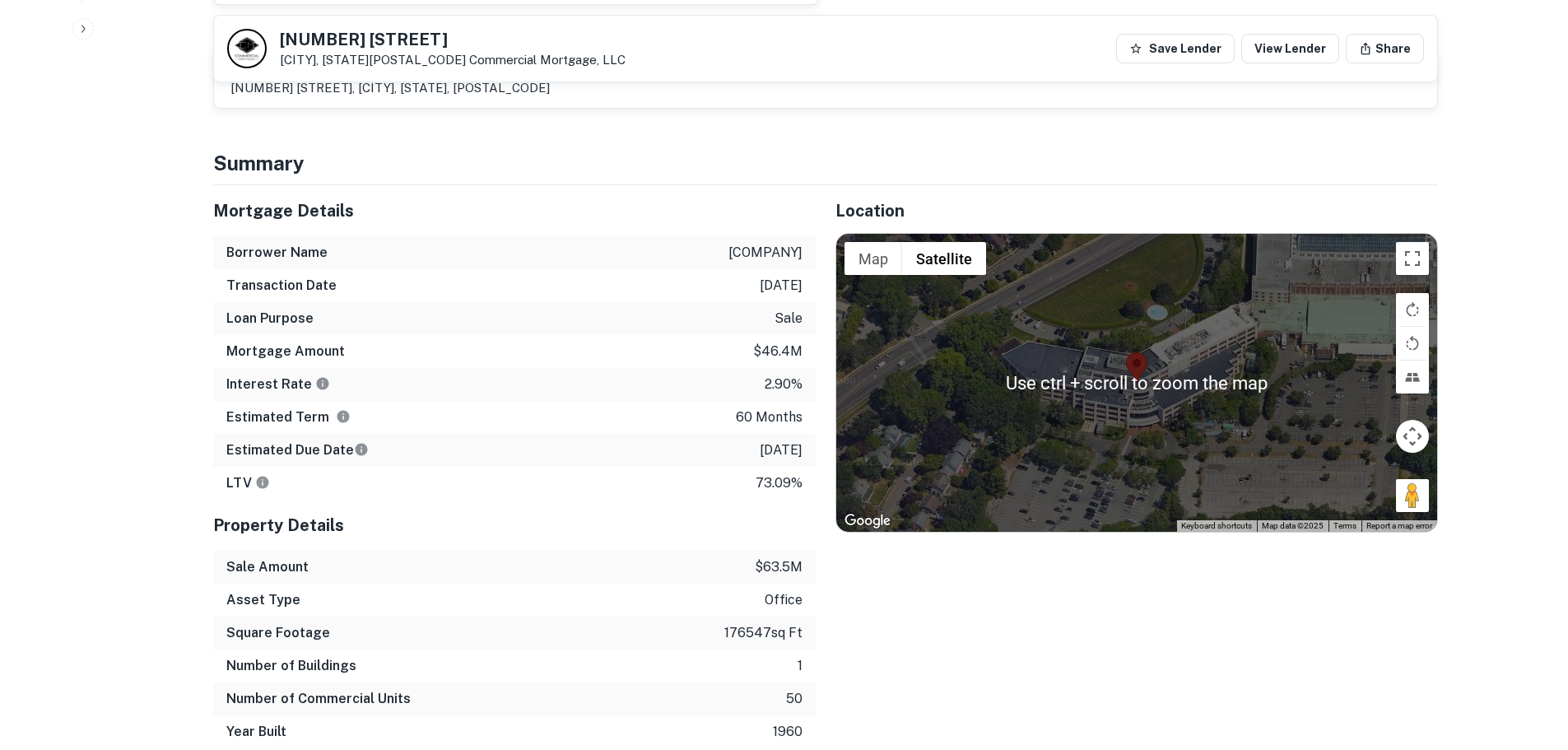 scroll, scrollTop: 753, scrollLeft: 0, axis: vertical 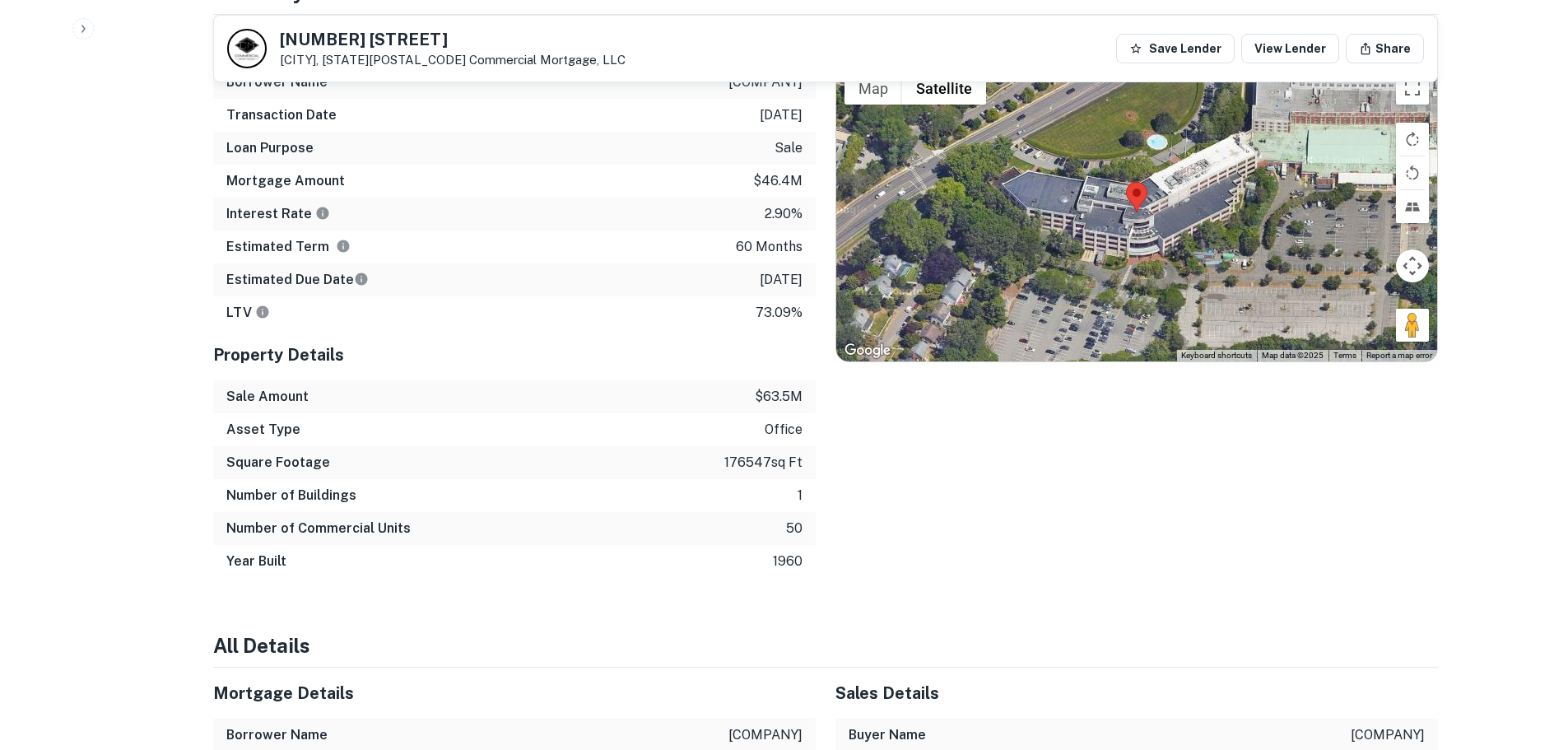 click on "Location ← Move left → Move right ↑ Move up ↓ Move down + Zoom in - Zoom out Home Jump left by 75% End Jump right by 75% Page Up Jump up by 75% Page Down Jump down by 75% Use ctrl + scroll to zoom the map Map Terrain Satellite Labels Keyboard shortcuts Map Data Map data ©2025 Map data ©2025 20 m  Click to toggle between metric and imperial units Terms Report a map error" at bounding box center (1127, 296) 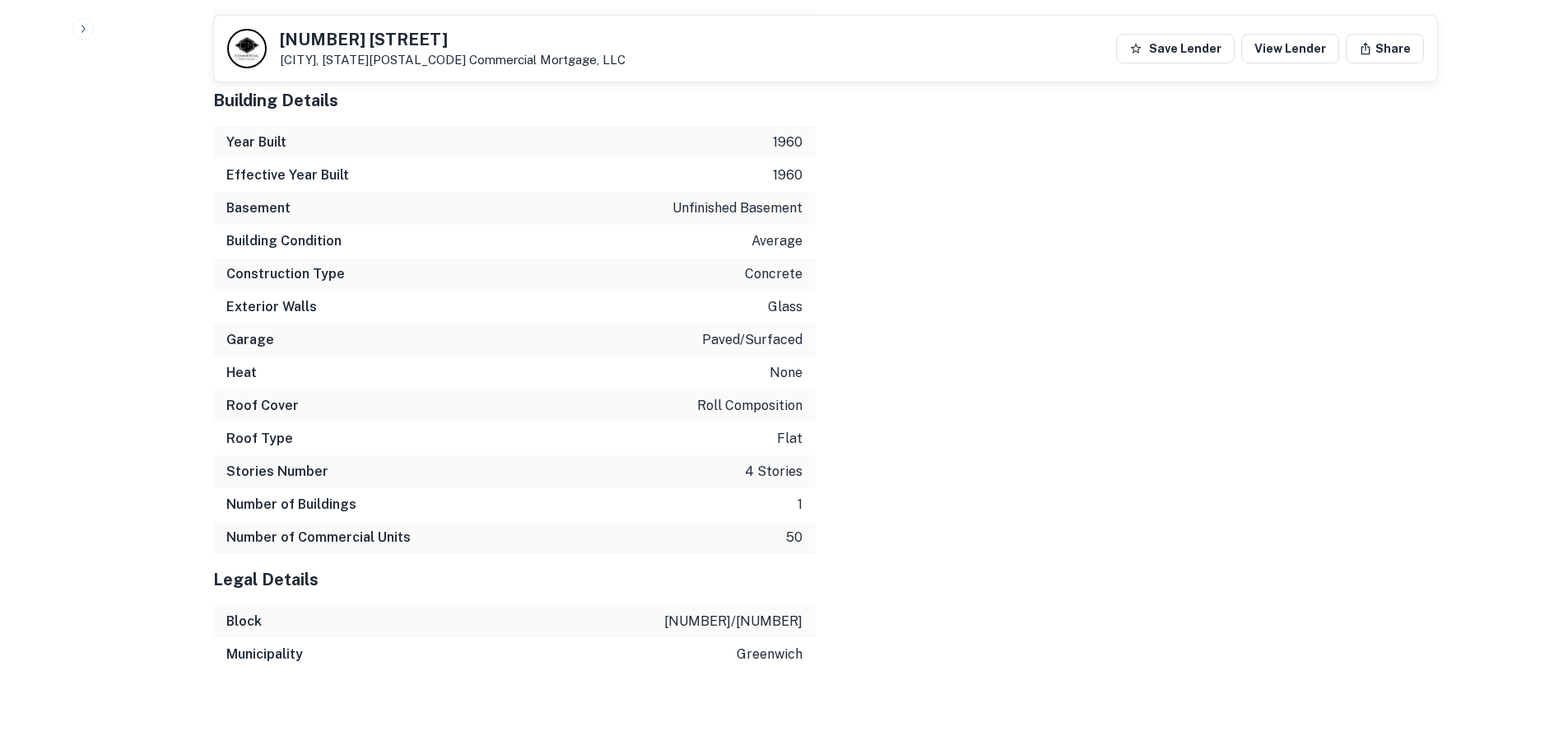 scroll, scrollTop: 2647, scrollLeft: 0, axis: vertical 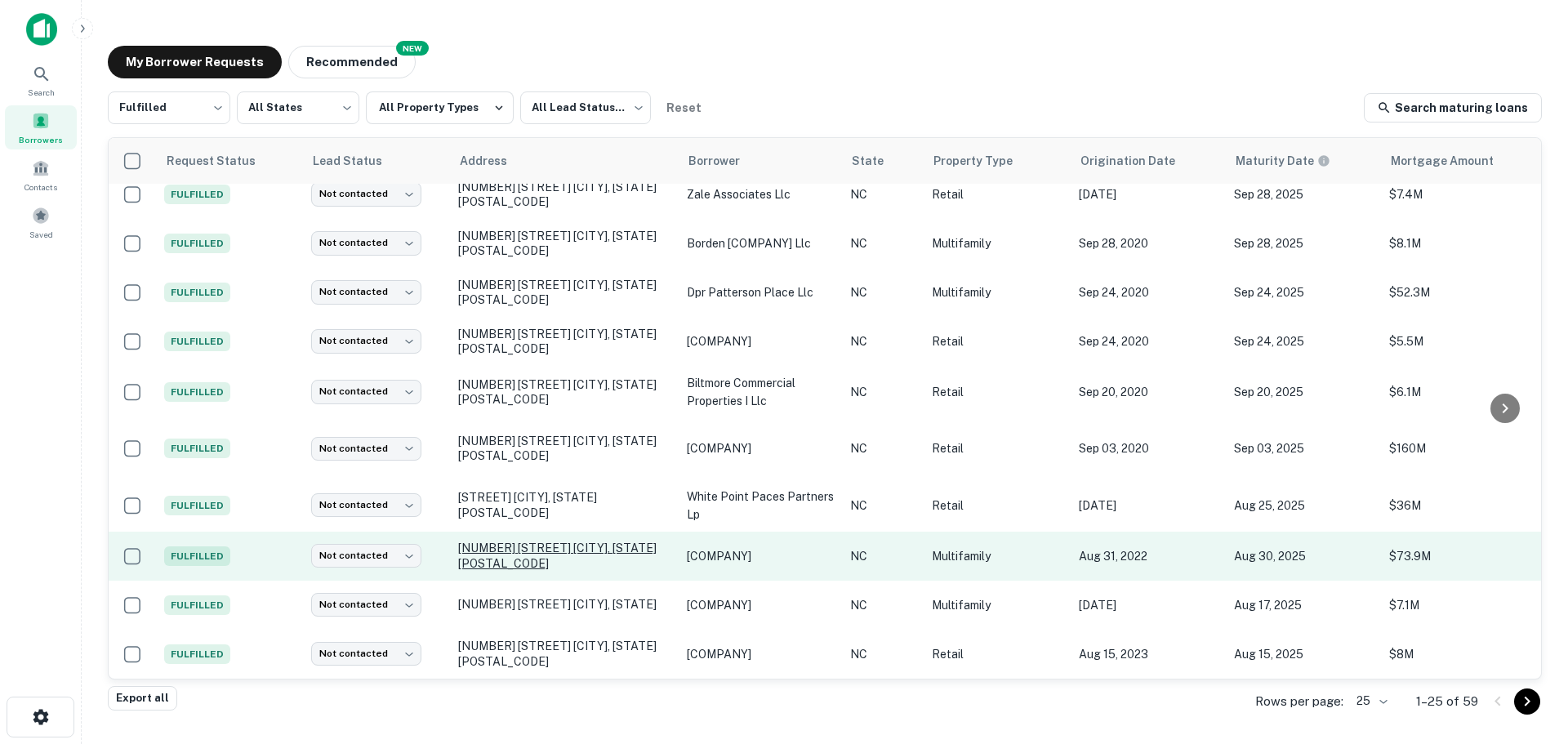 click on "[NUMBER] [STREET] [CITY], [STATE][POSTAL_CODE]" at bounding box center (564, 555) 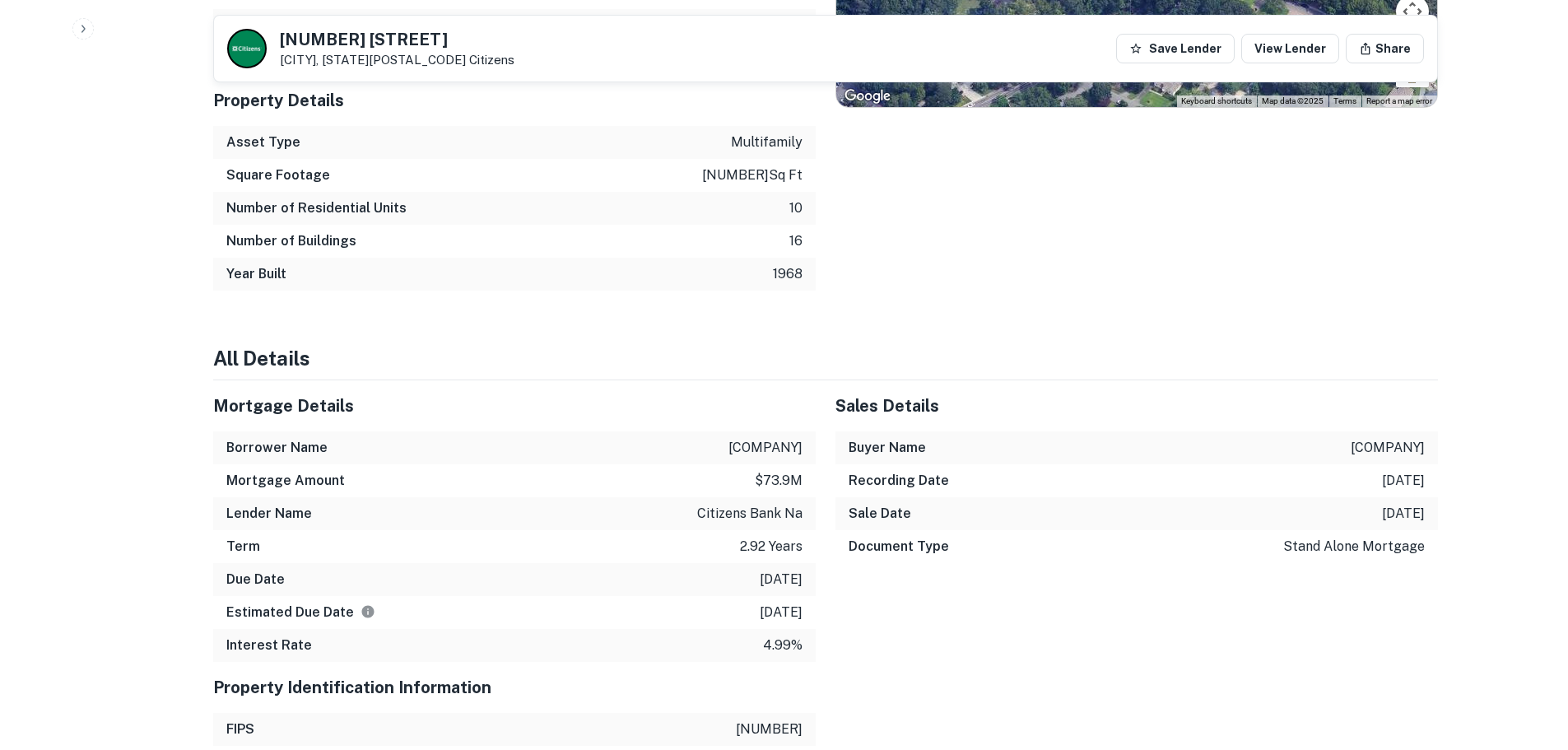 scroll, scrollTop: 1482, scrollLeft: 0, axis: vertical 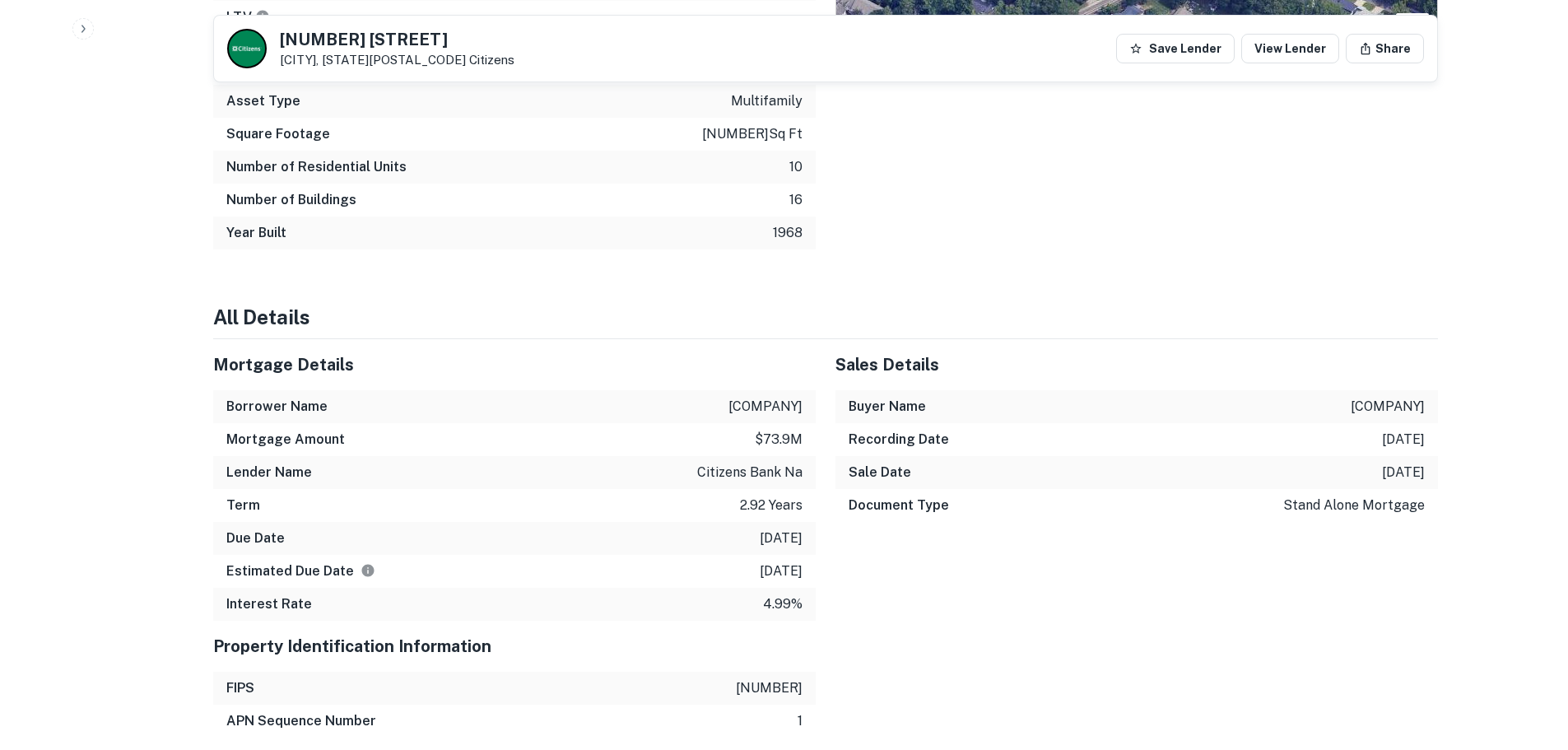 drag, startPoint x: 1314, startPoint y: 411, endPoint x: 1384, endPoint y: 409, distance: 70.02857 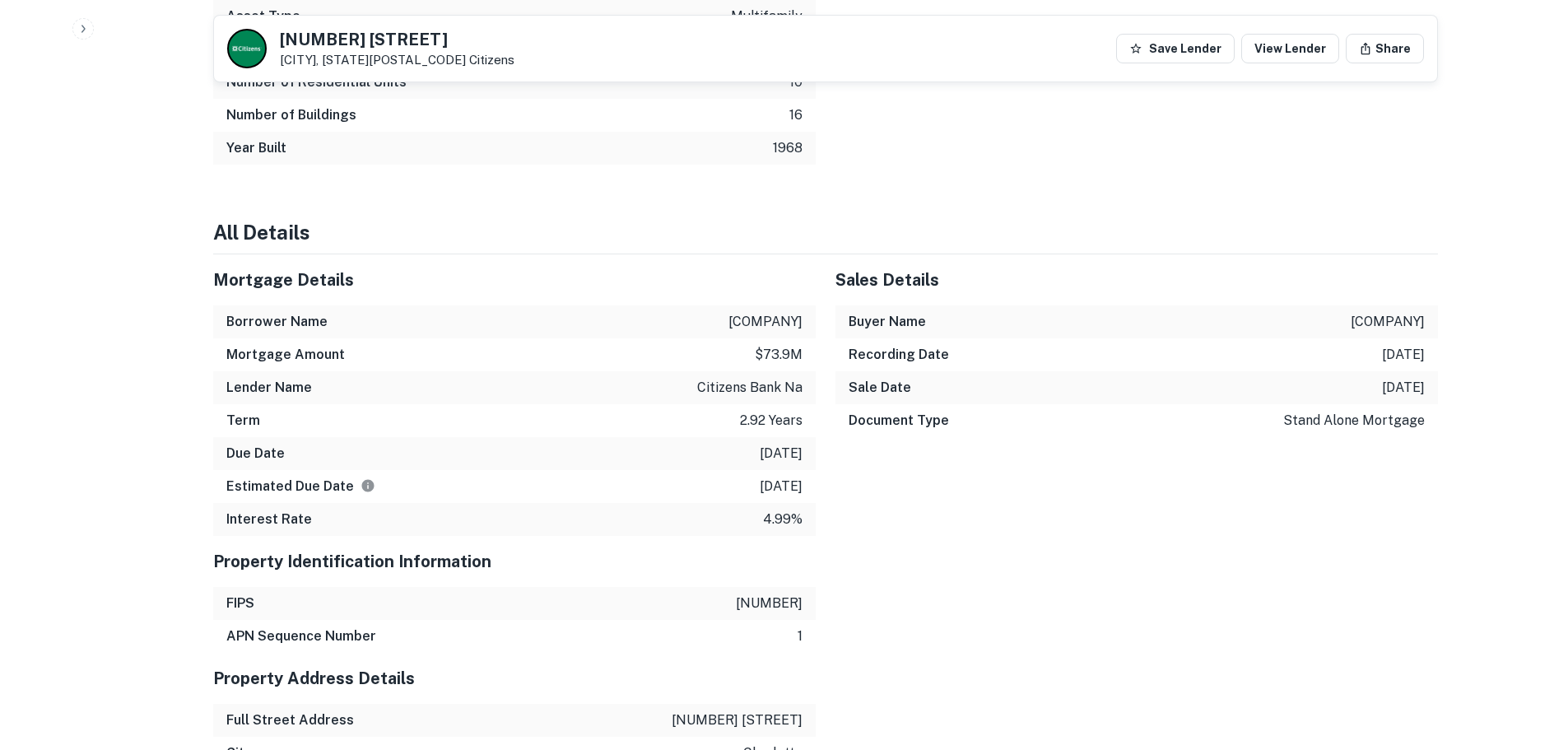 scroll, scrollTop: 1564, scrollLeft: 0, axis: vertical 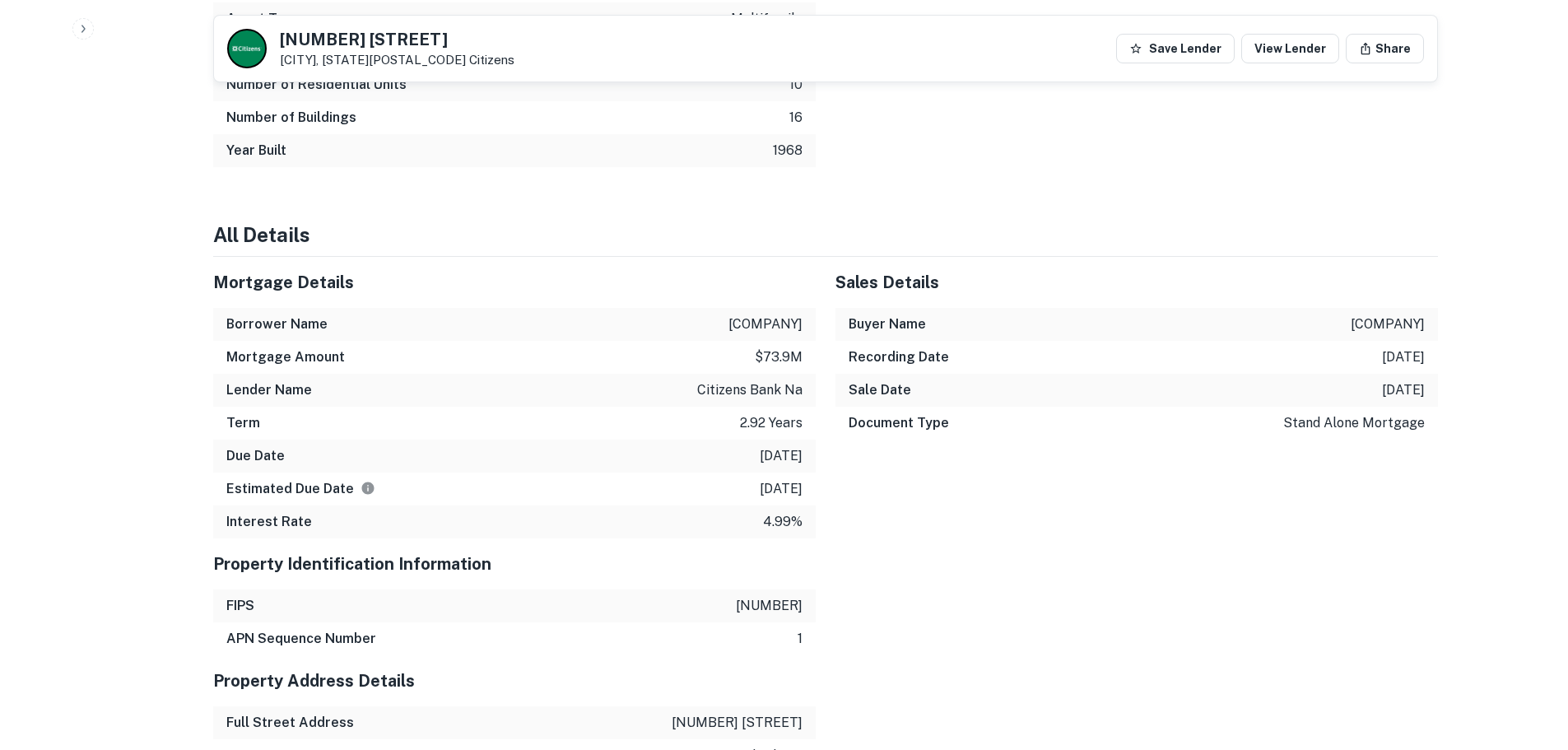 drag, startPoint x: 698, startPoint y: 321, endPoint x: 779, endPoint y: 328, distance: 81.30191 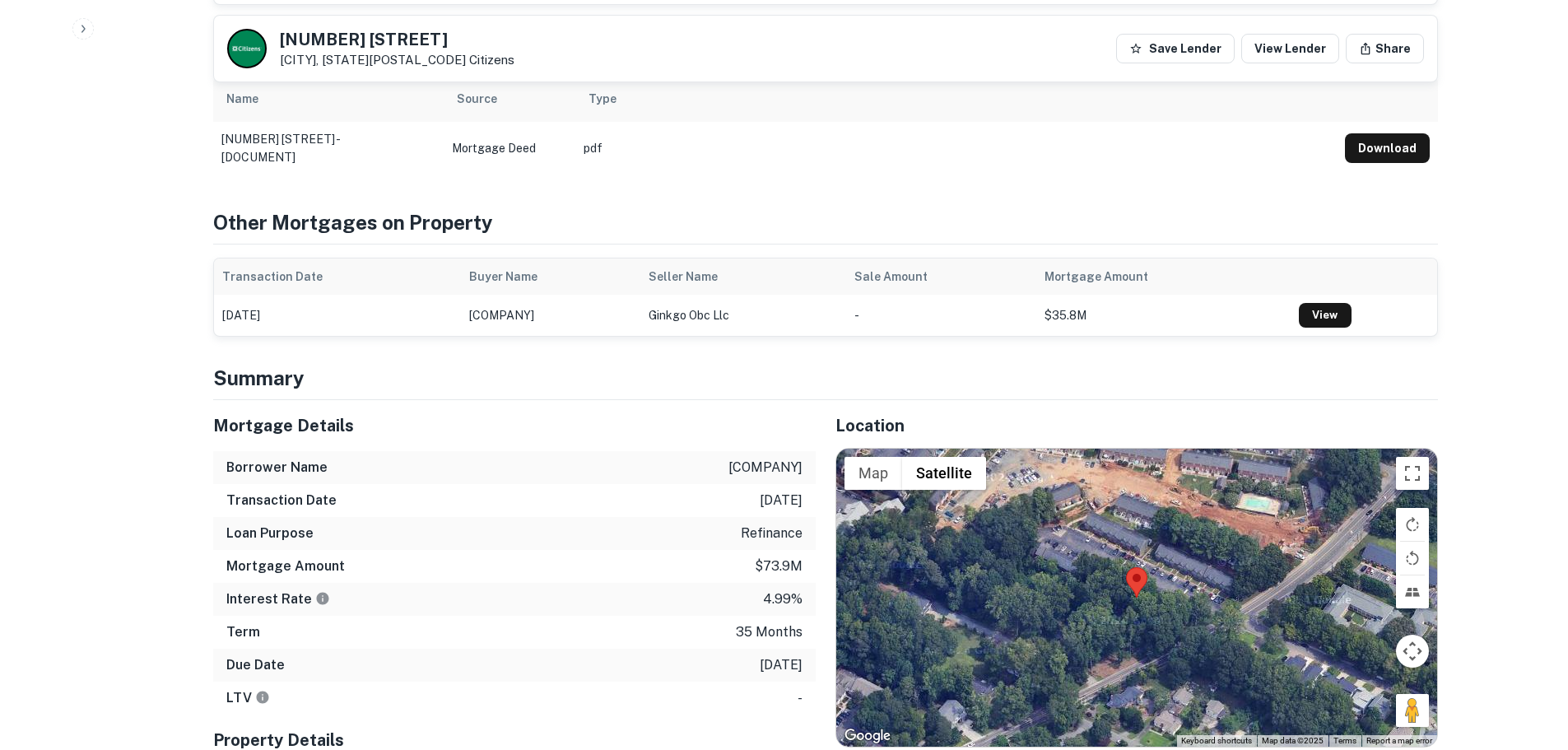 scroll, scrollTop: 725, scrollLeft: 0, axis: vertical 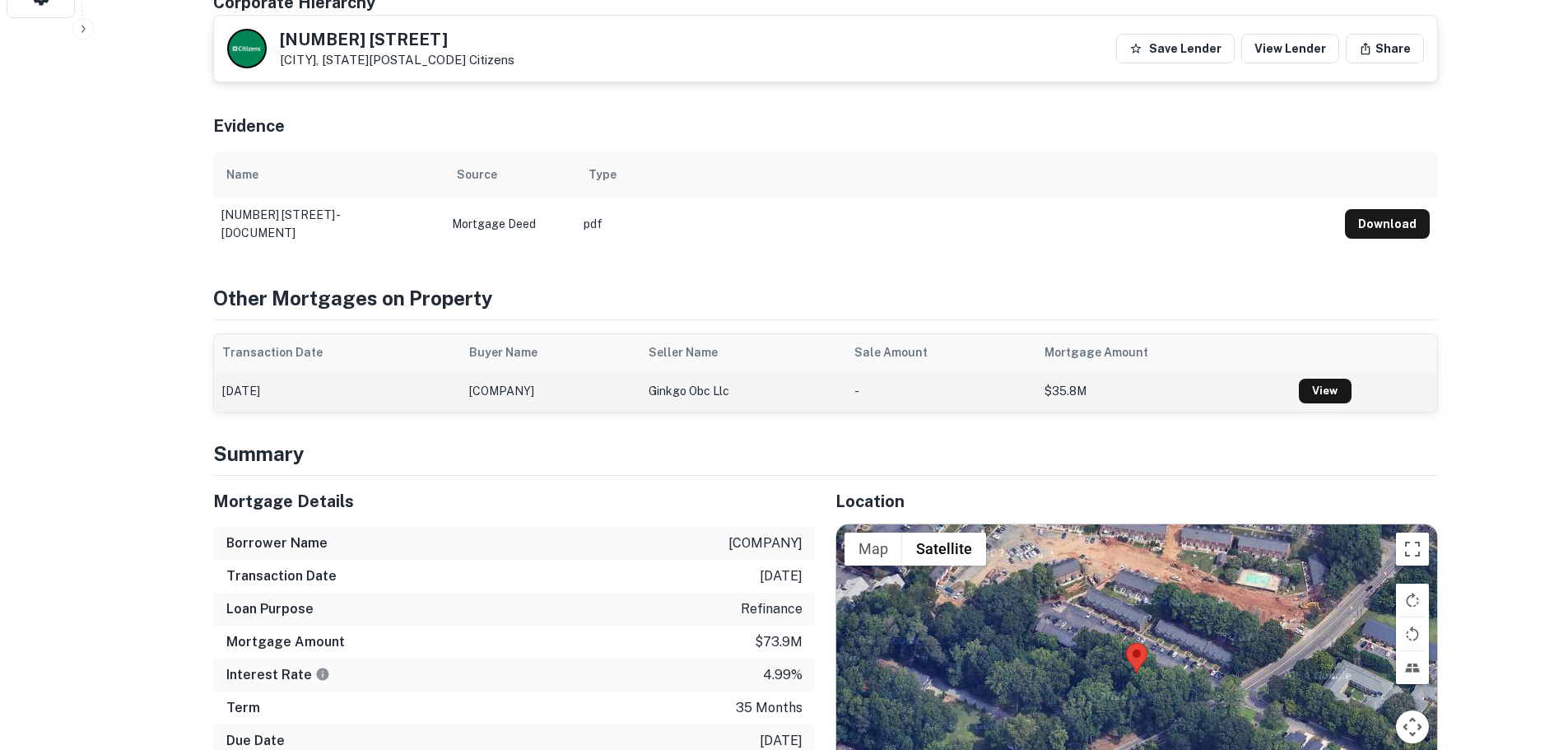 drag, startPoint x: 762, startPoint y: 392, endPoint x: 645, endPoint y: 398, distance: 117.15375 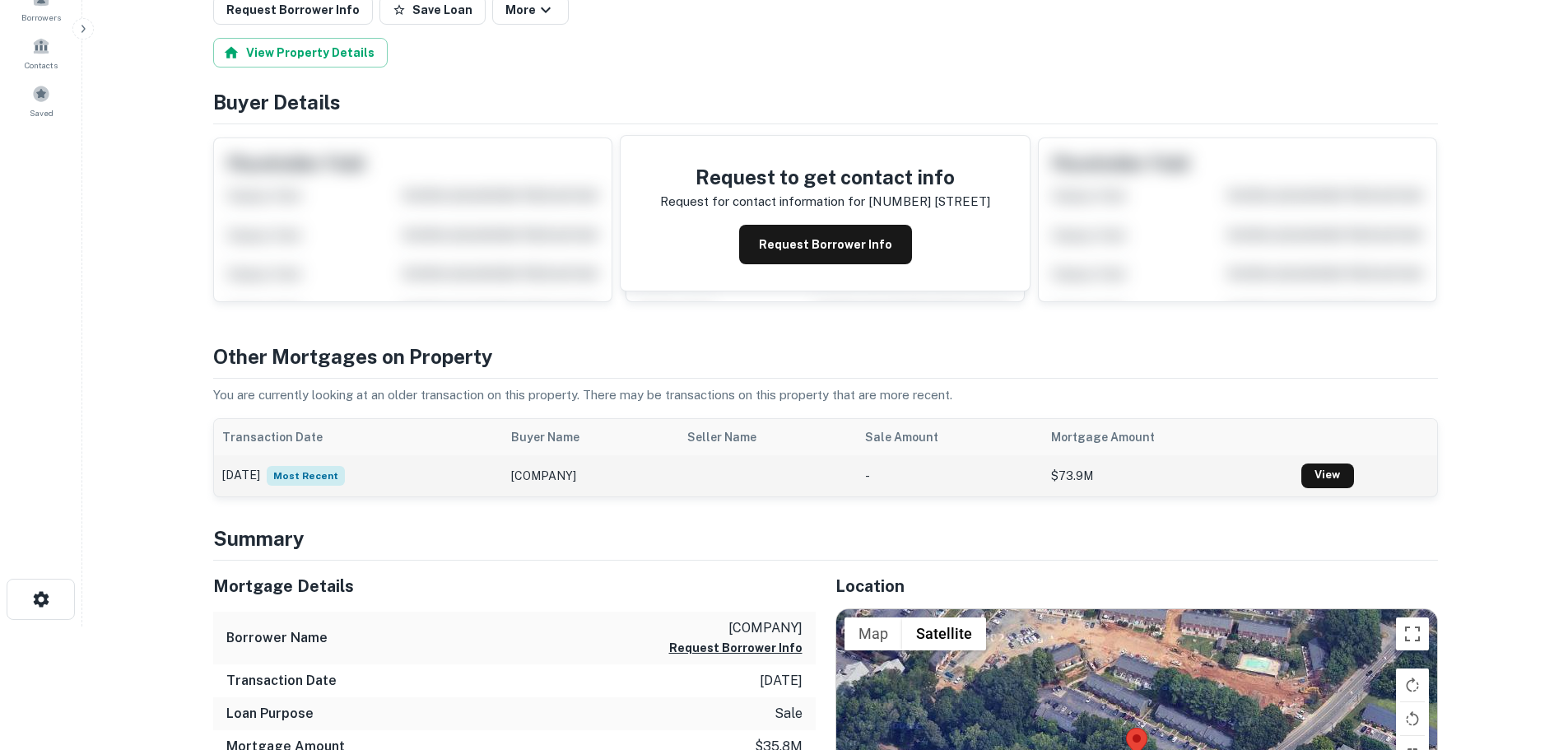 scroll, scrollTop: 165, scrollLeft: 0, axis: vertical 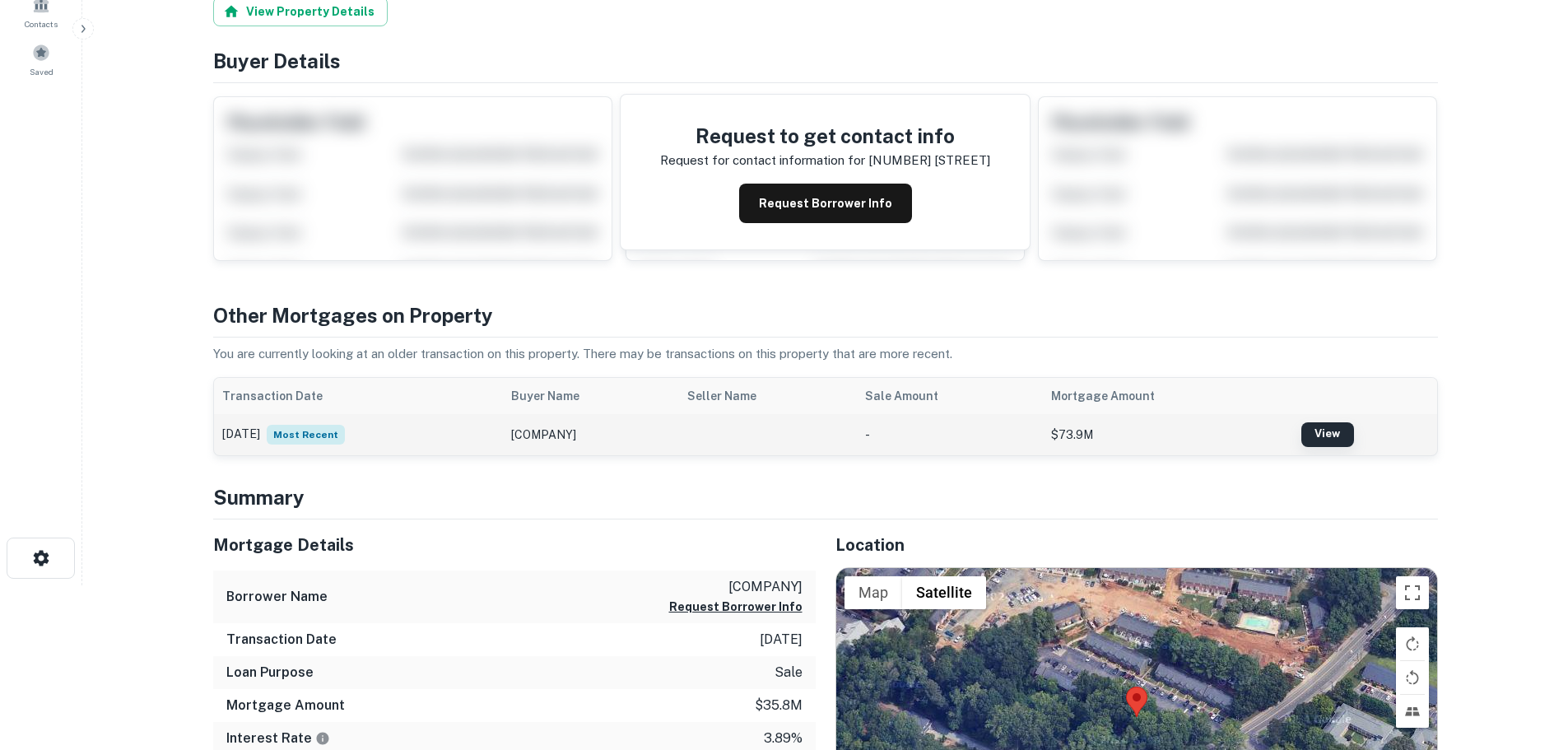 click on "View" at bounding box center (1328, 435) 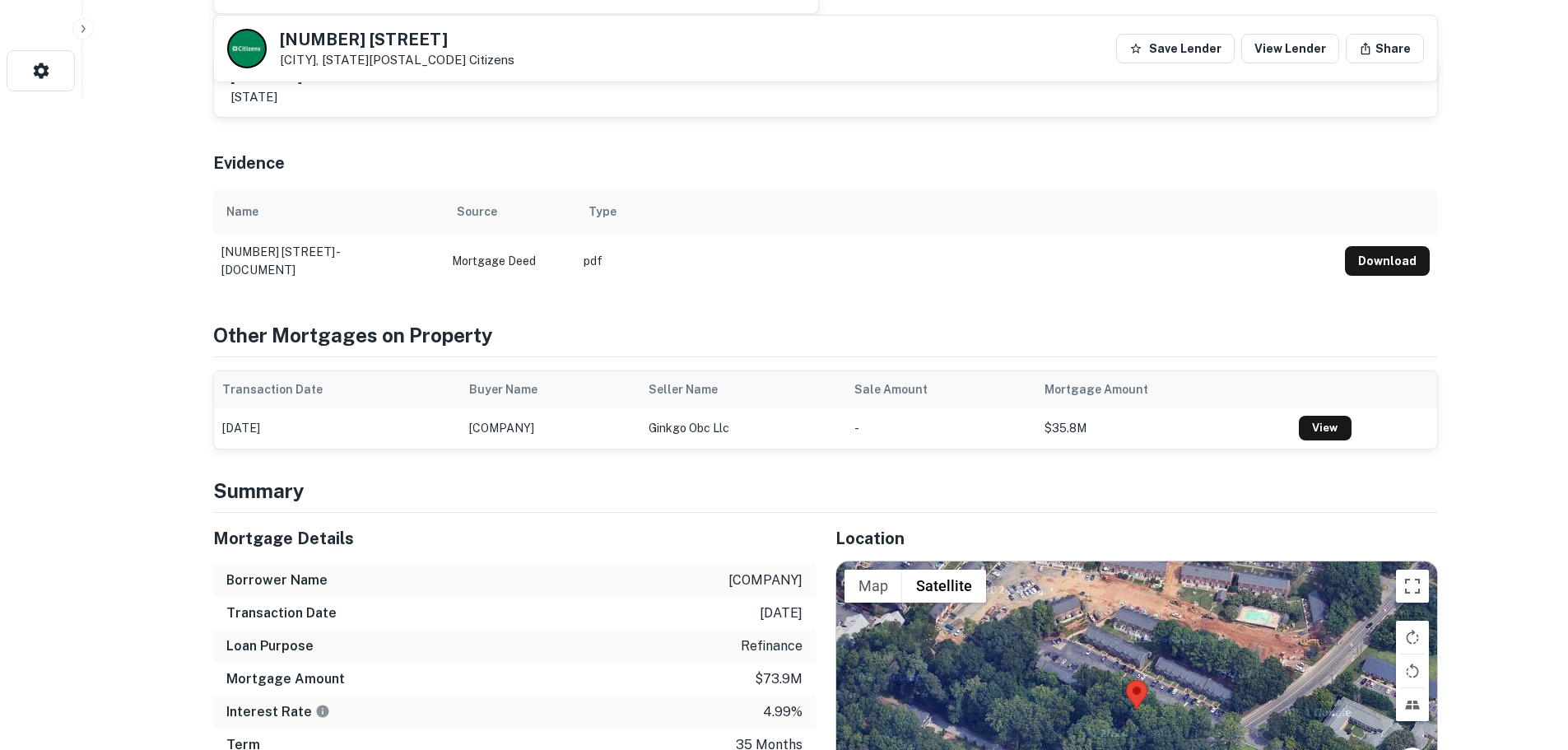 scroll, scrollTop: 659, scrollLeft: 0, axis: vertical 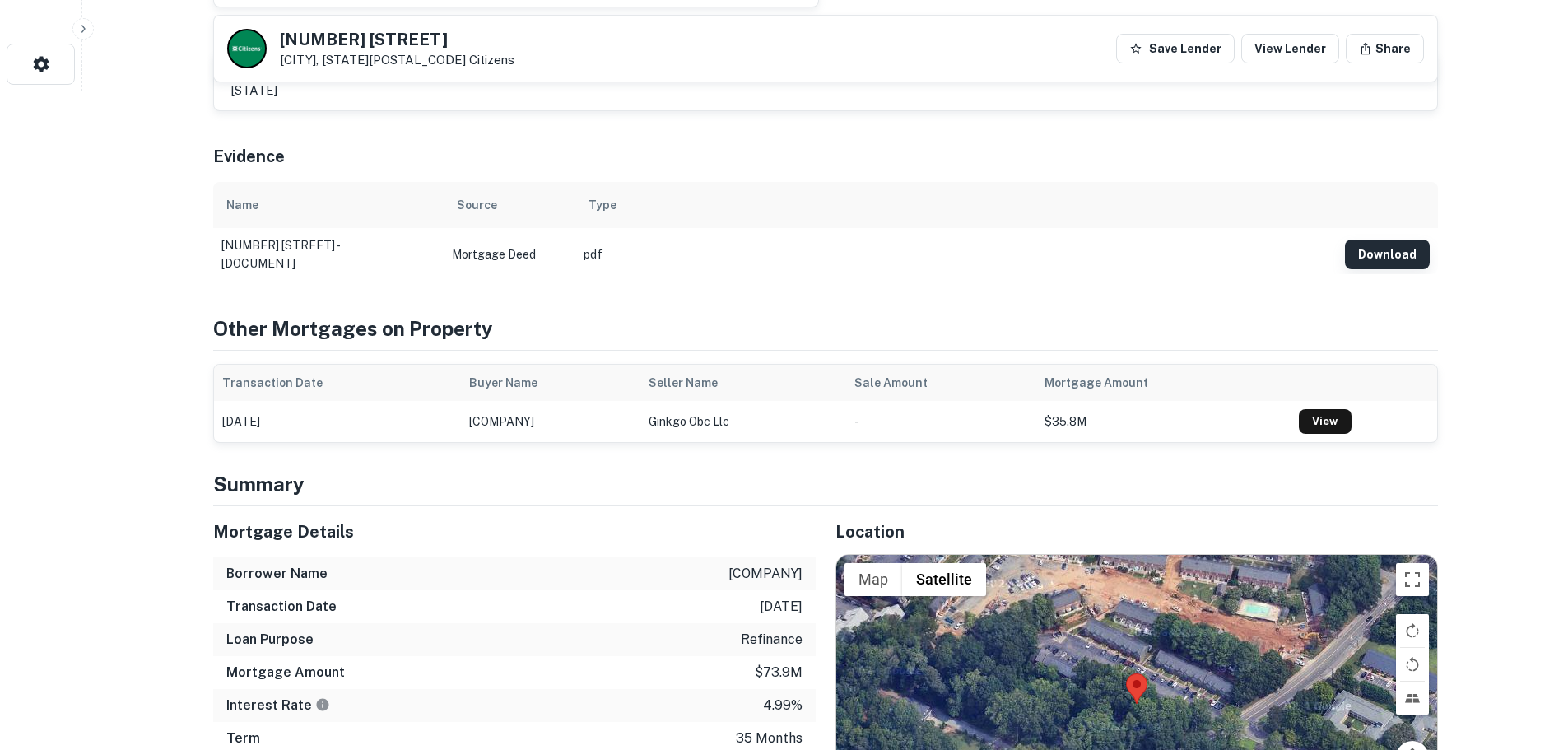 click on "Download" at bounding box center [1387, 254] 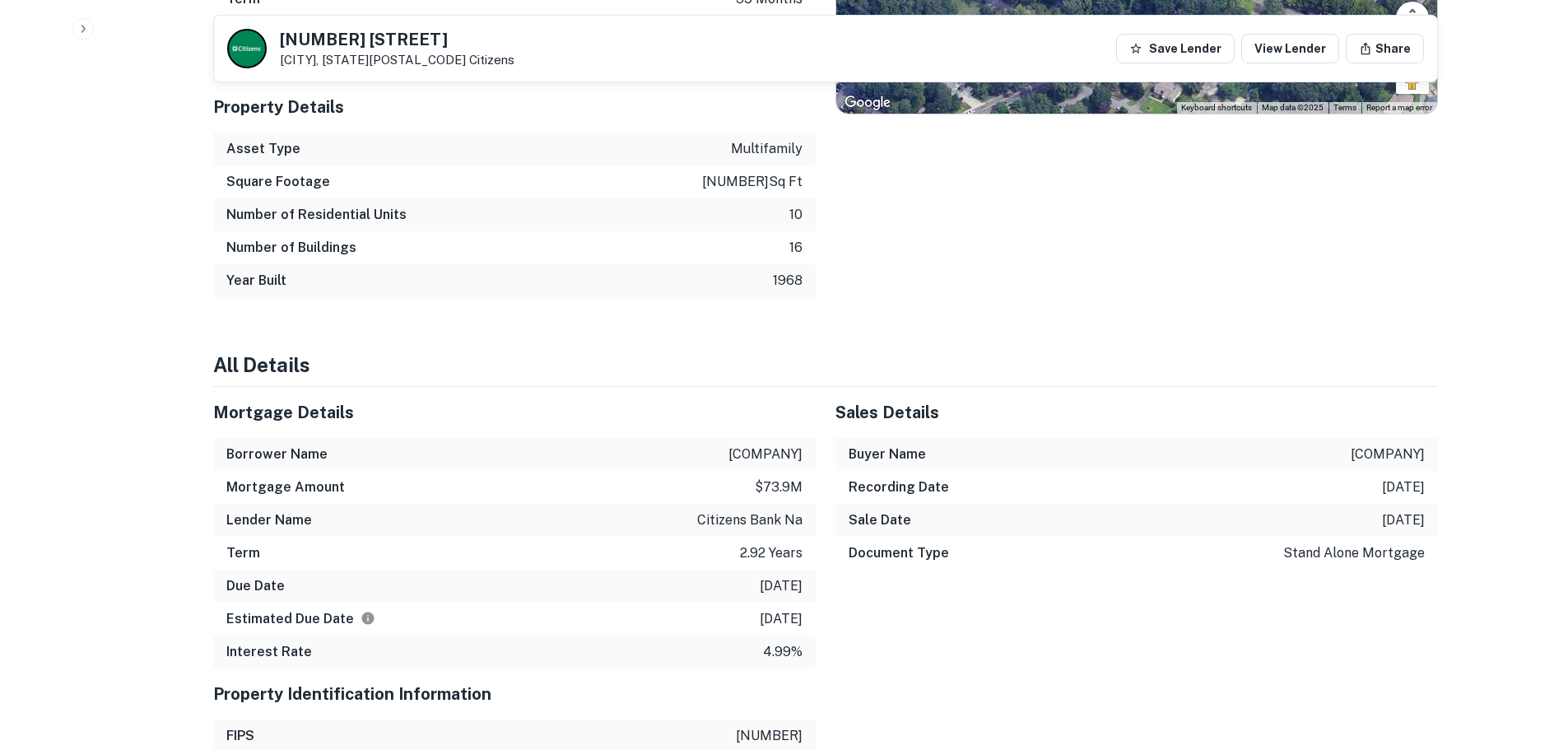 scroll, scrollTop: 1400, scrollLeft: 0, axis: vertical 